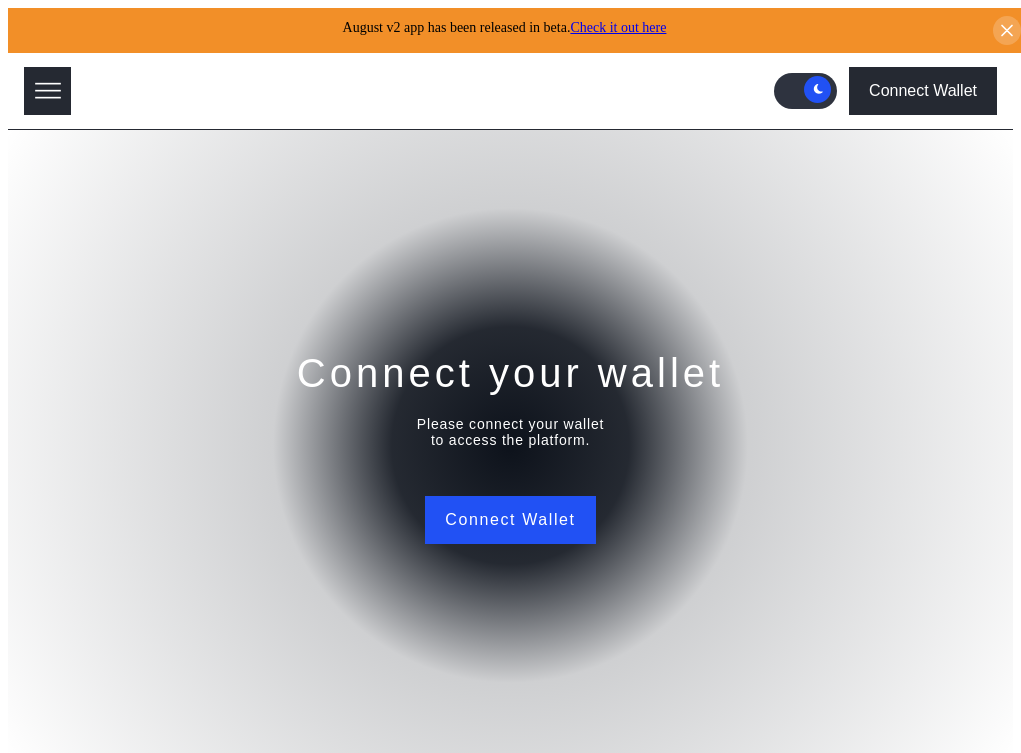 scroll, scrollTop: 0, scrollLeft: 0, axis: both 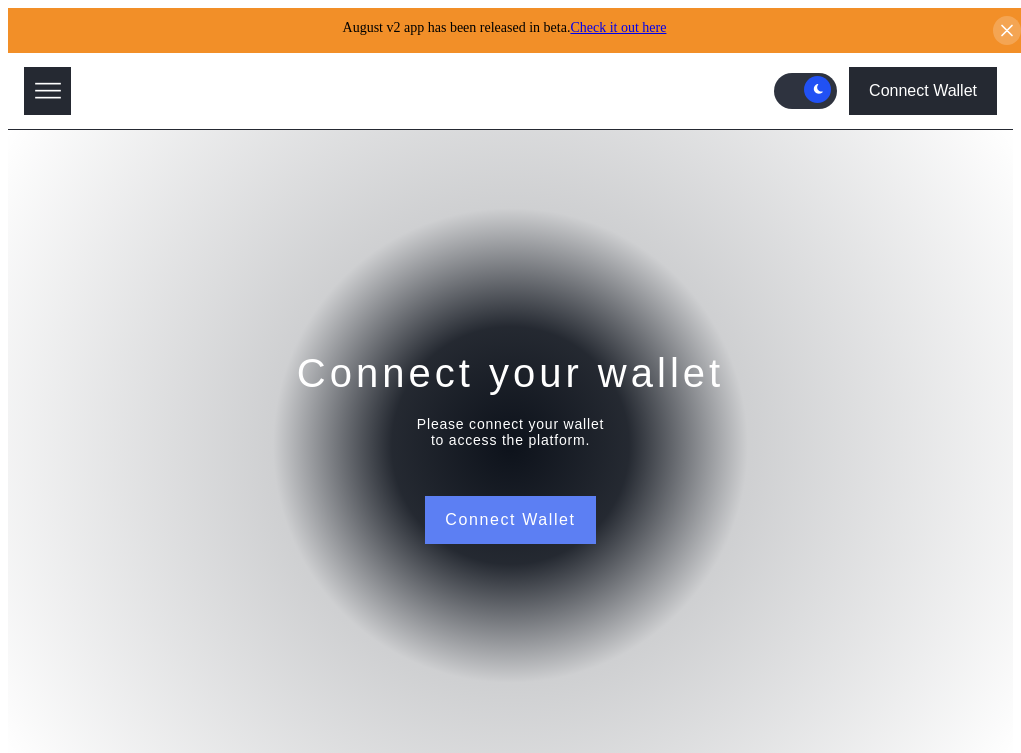 click on "Connect Wallet" at bounding box center (510, 520) 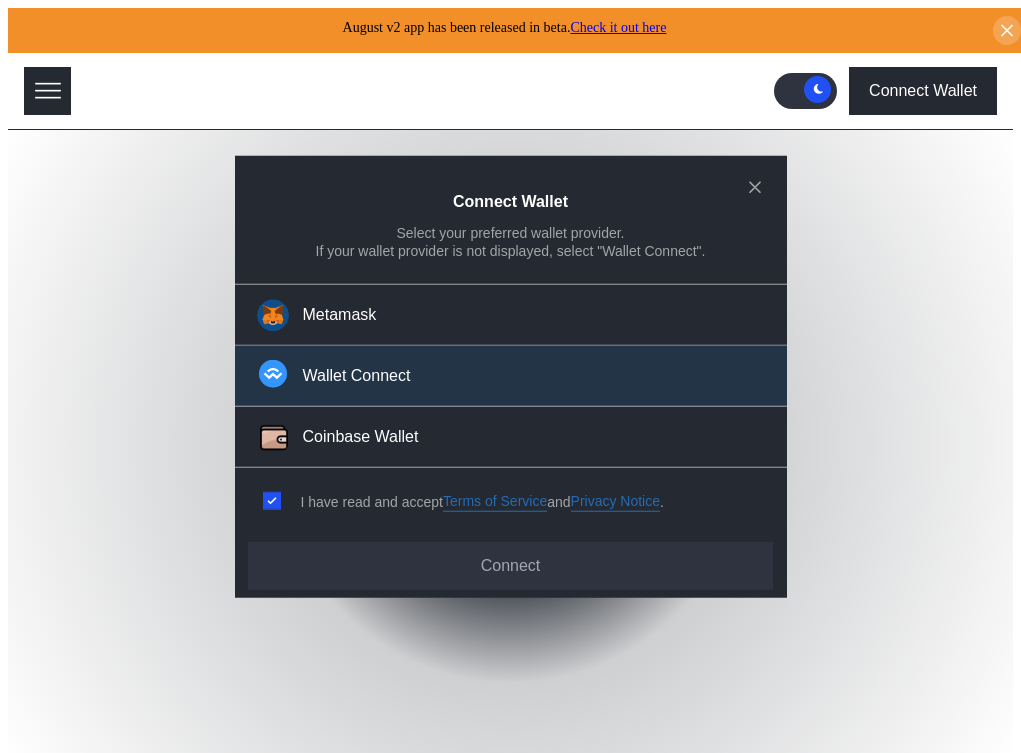 click on "Wallet Connect" at bounding box center [511, 376] 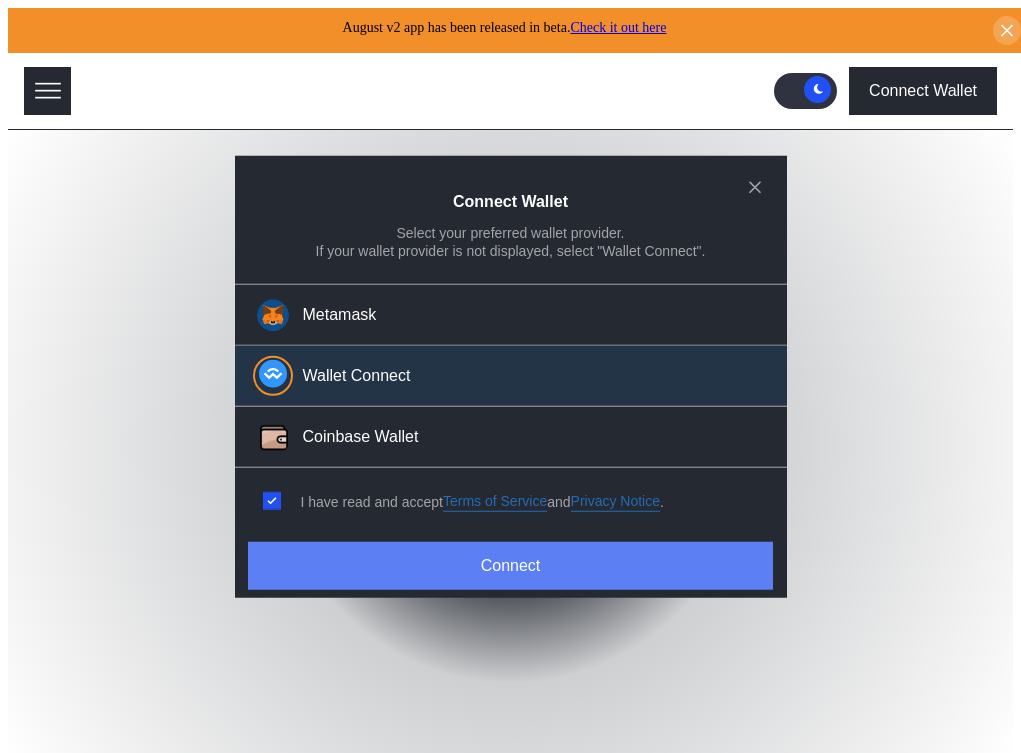 click on "Connect" at bounding box center (510, 566) 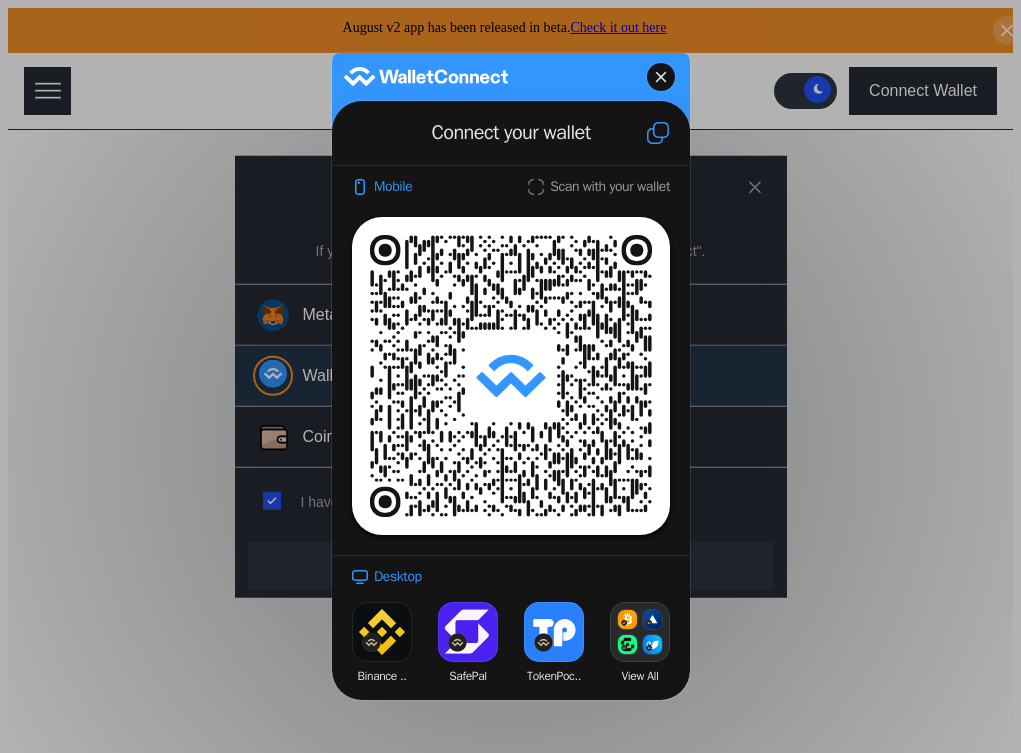 click 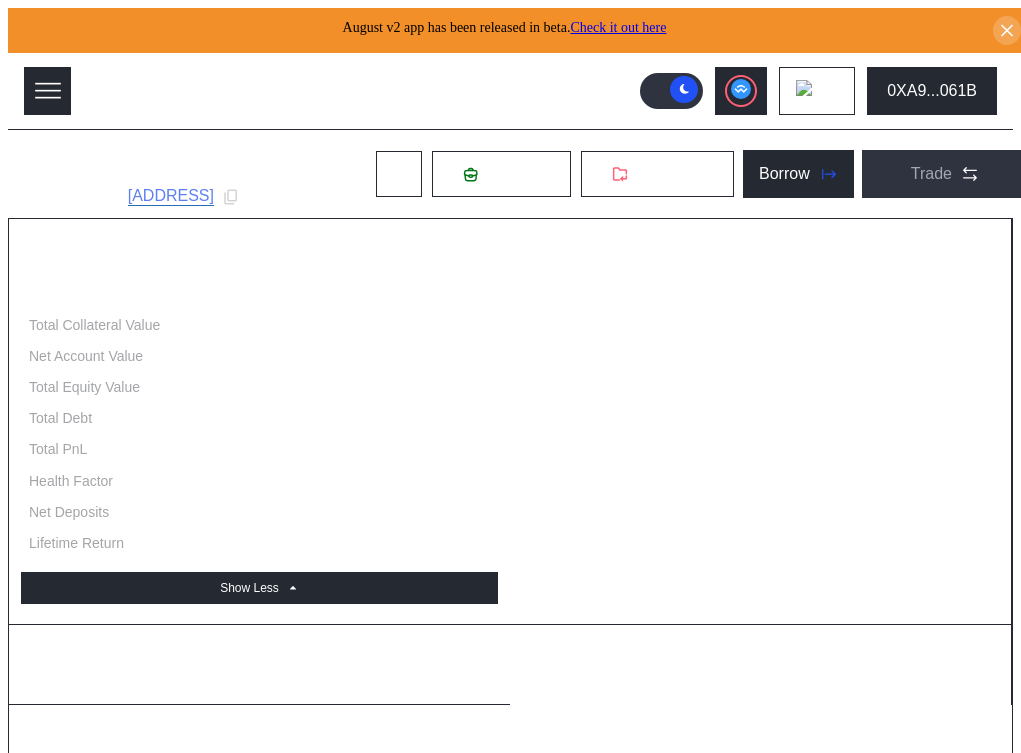 select on "*" 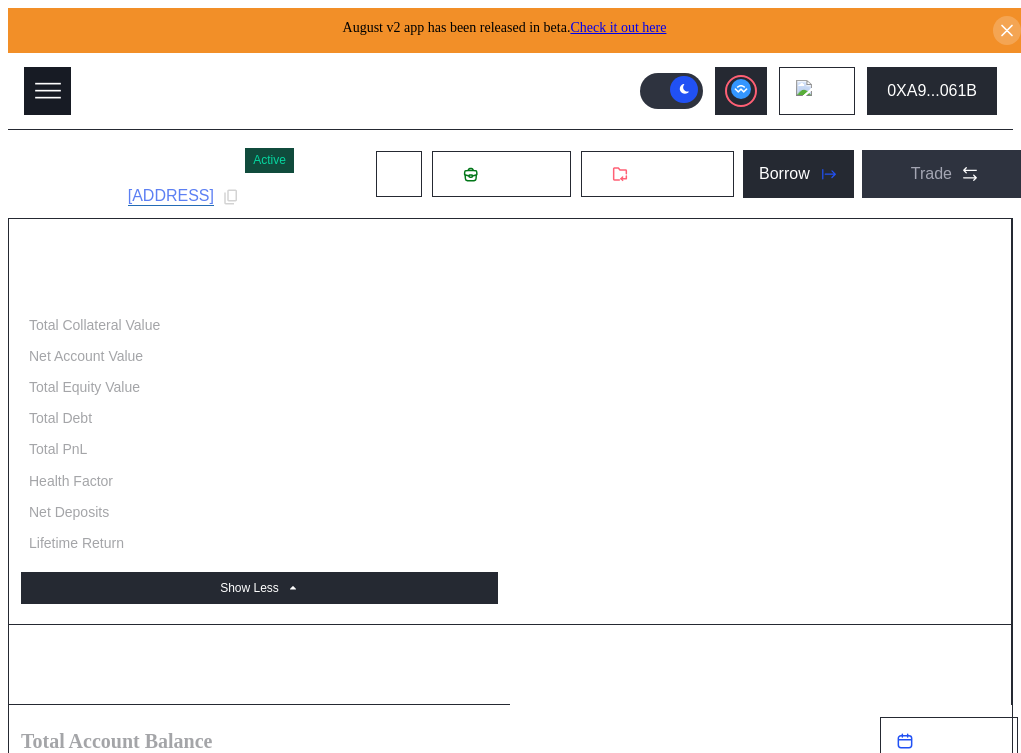 click 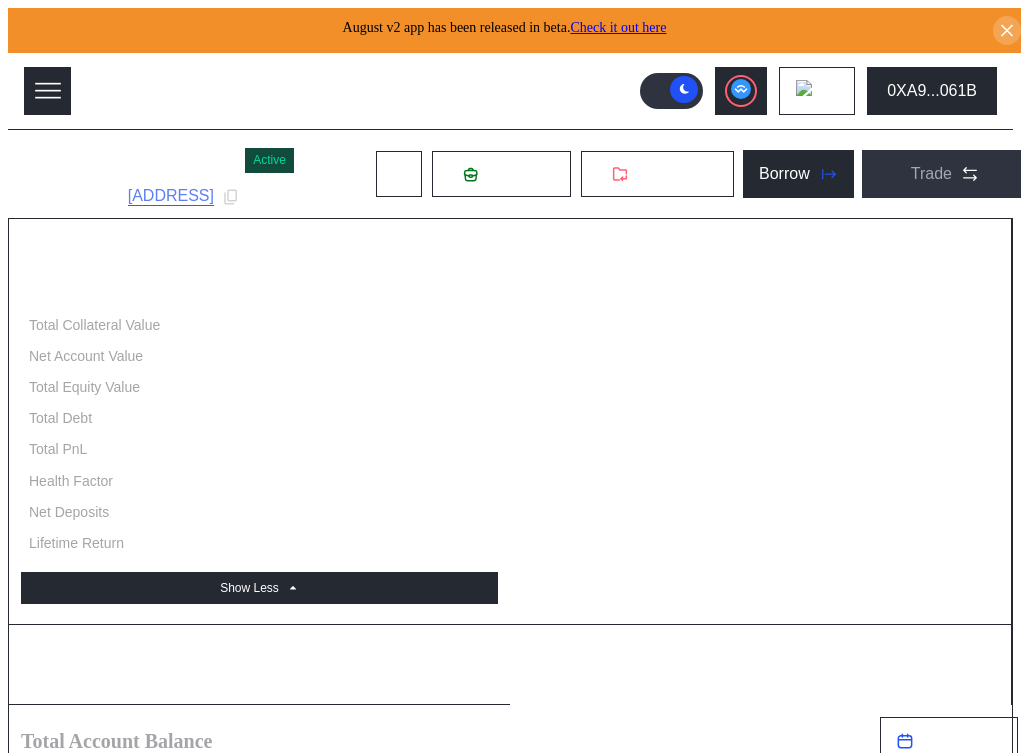 click on "Admin" at bounding box center (212, 2129) 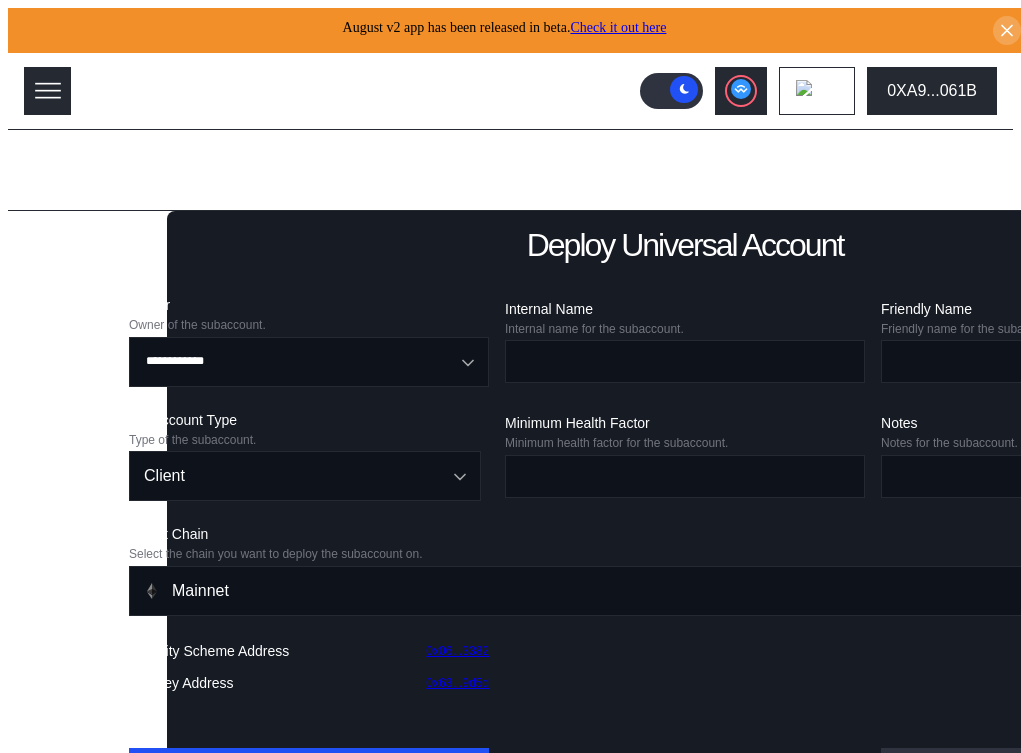 click on "Menu Dashboard Loan Book Permissions History Discount Factors Admin Automations 0XA9...061B Light Mode" at bounding box center [510, 1110] 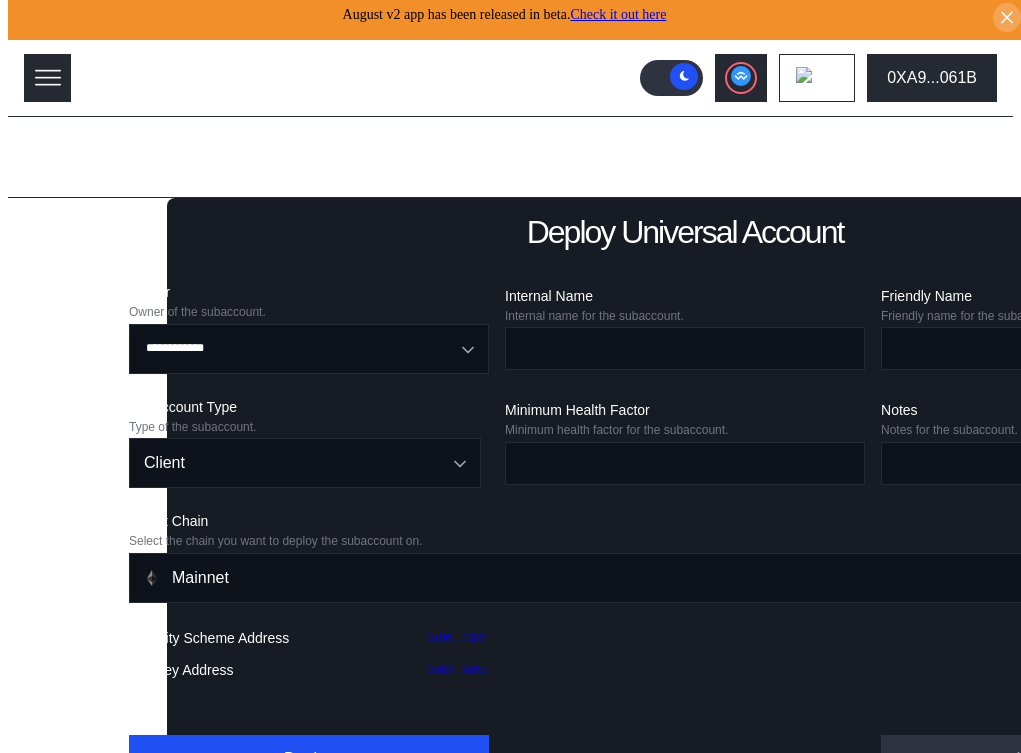 scroll, scrollTop: 0, scrollLeft: 0, axis: both 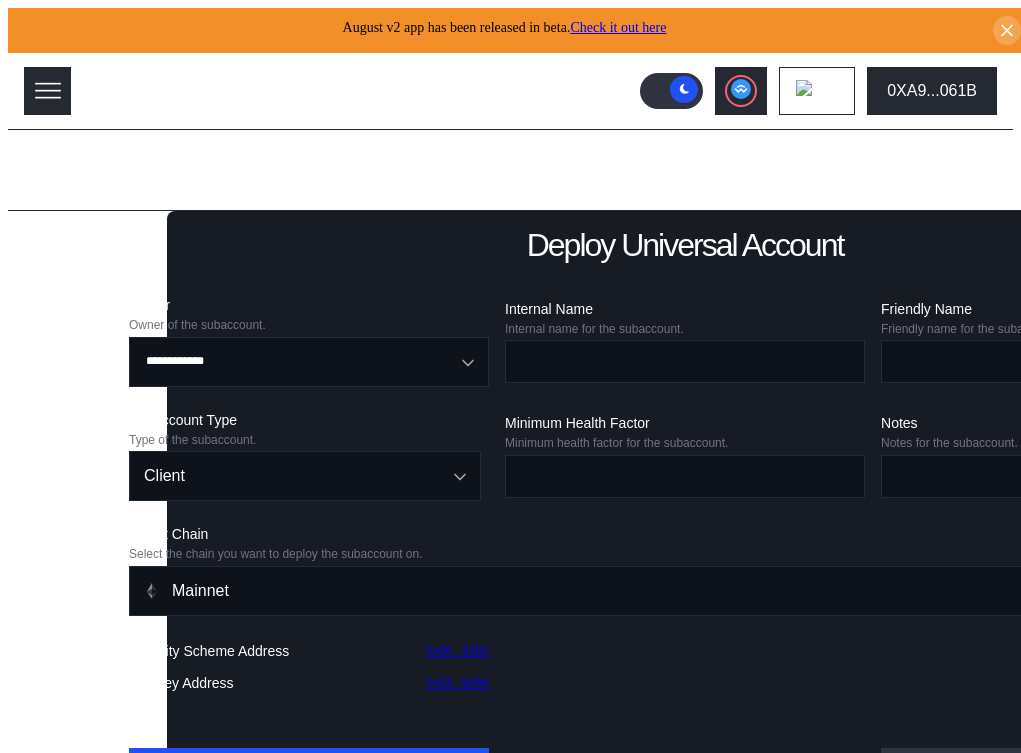 click on "Lending Pools" at bounding box center [85, 245] 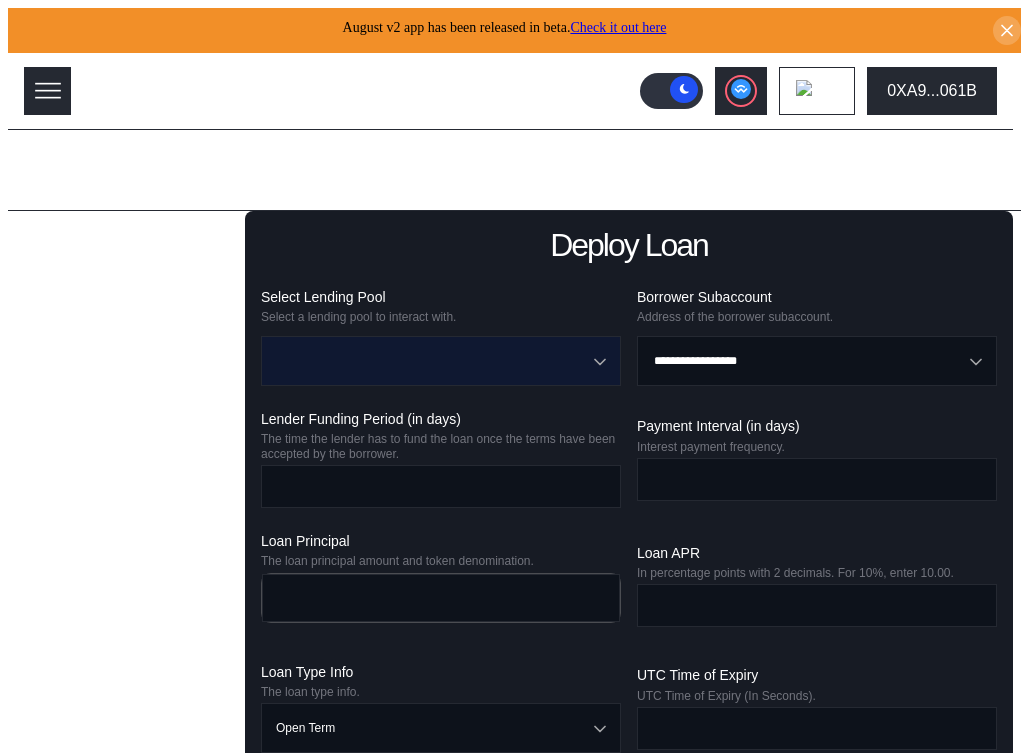 click at bounding box center [430, 361] 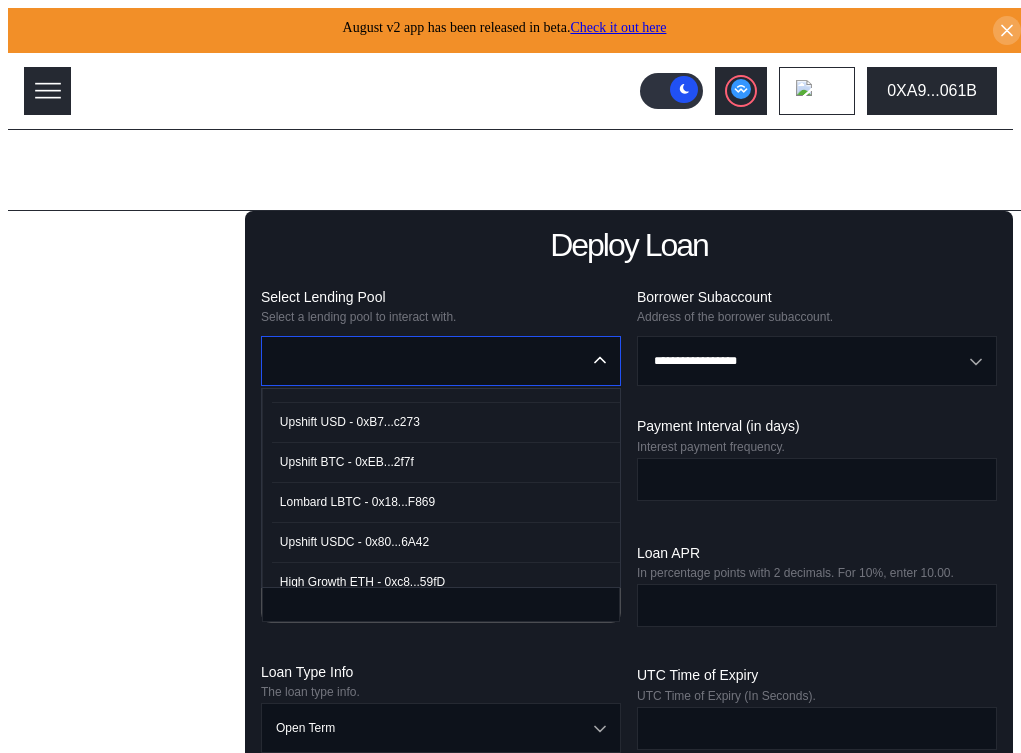scroll, scrollTop: 0, scrollLeft: 0, axis: both 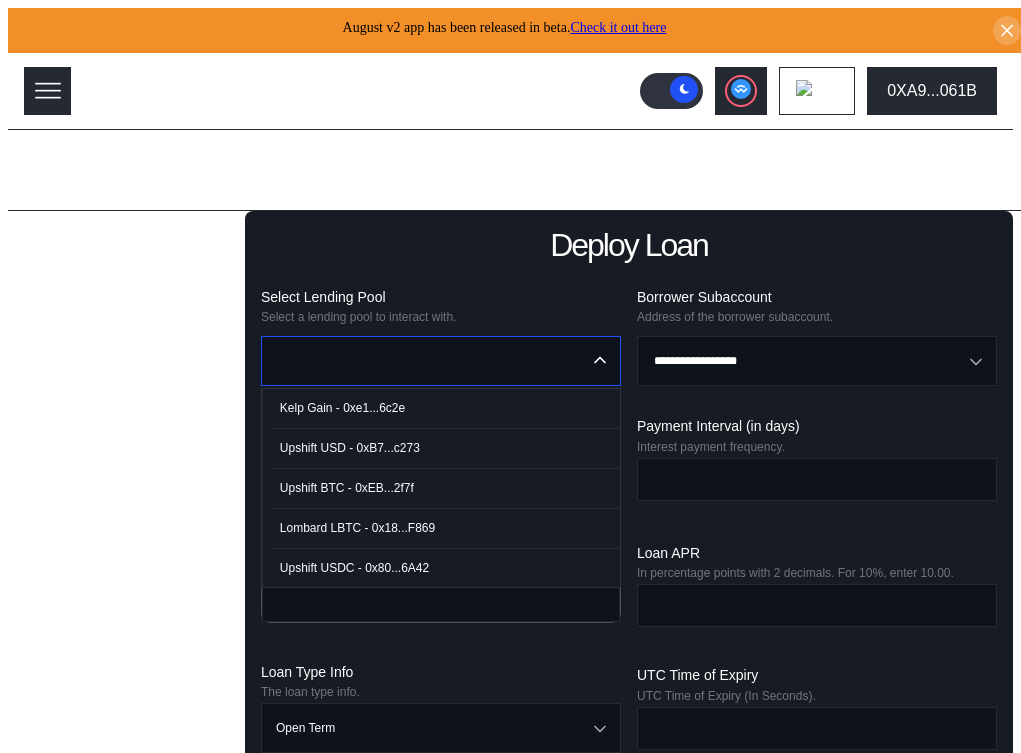 click on "Kelp Gain - 0xe1...6c2e" at bounding box center [446, 408] 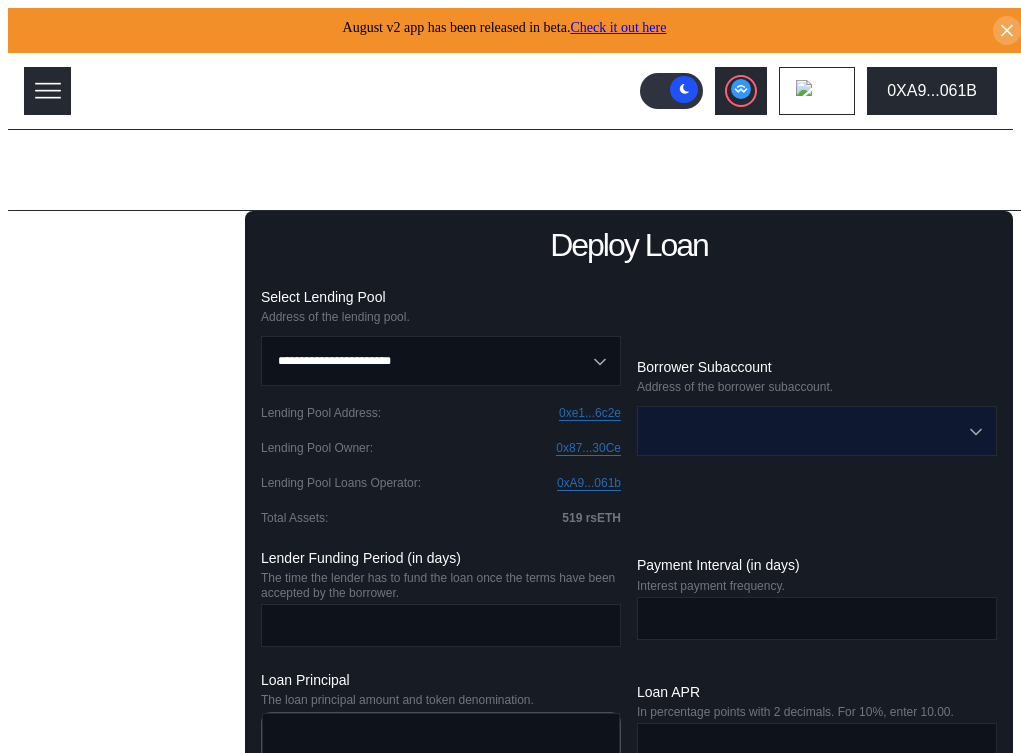 click at bounding box center (806, 431) 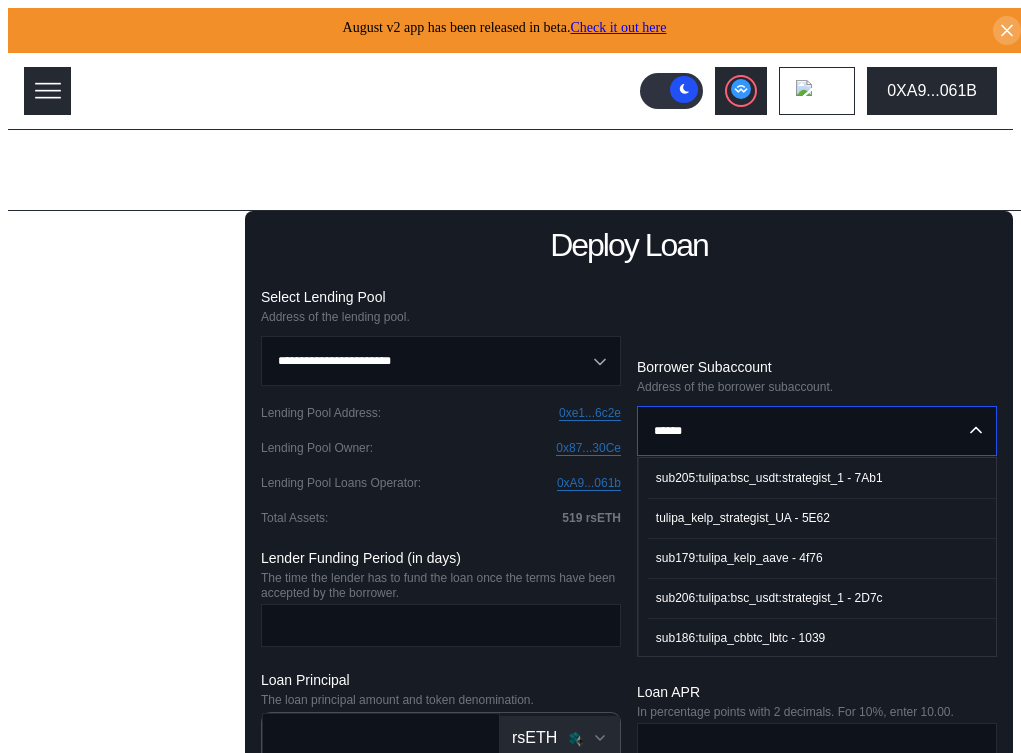 click on "tulipa_kelp_strategist_UA - 5E62" at bounding box center [822, 518] 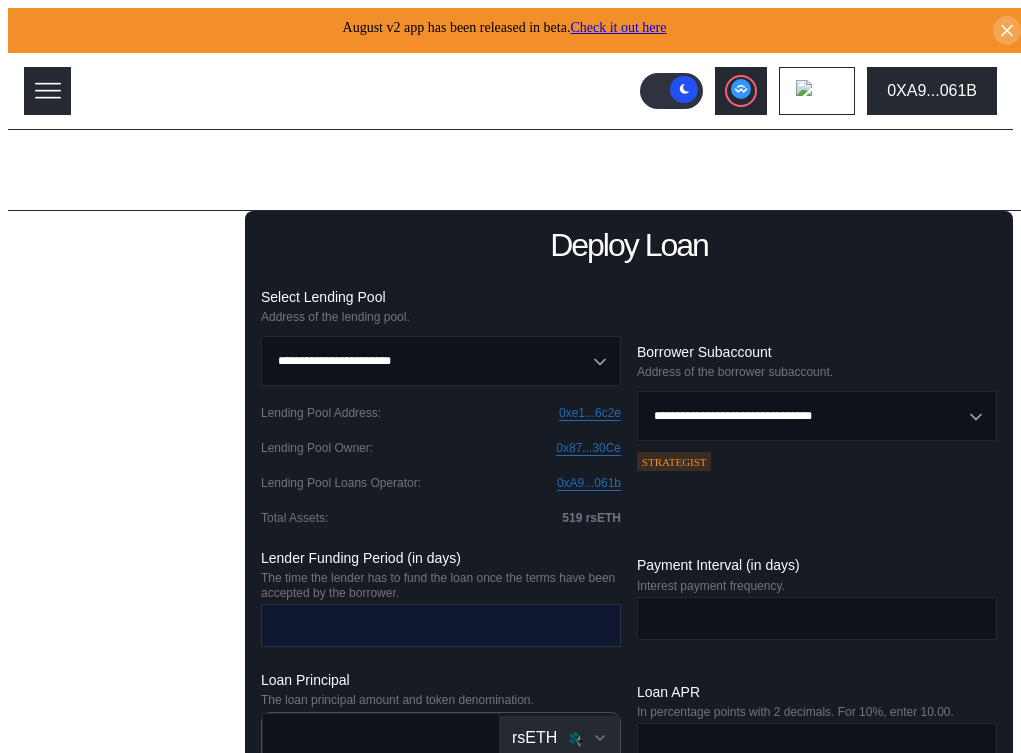 click at bounding box center (426, 625) 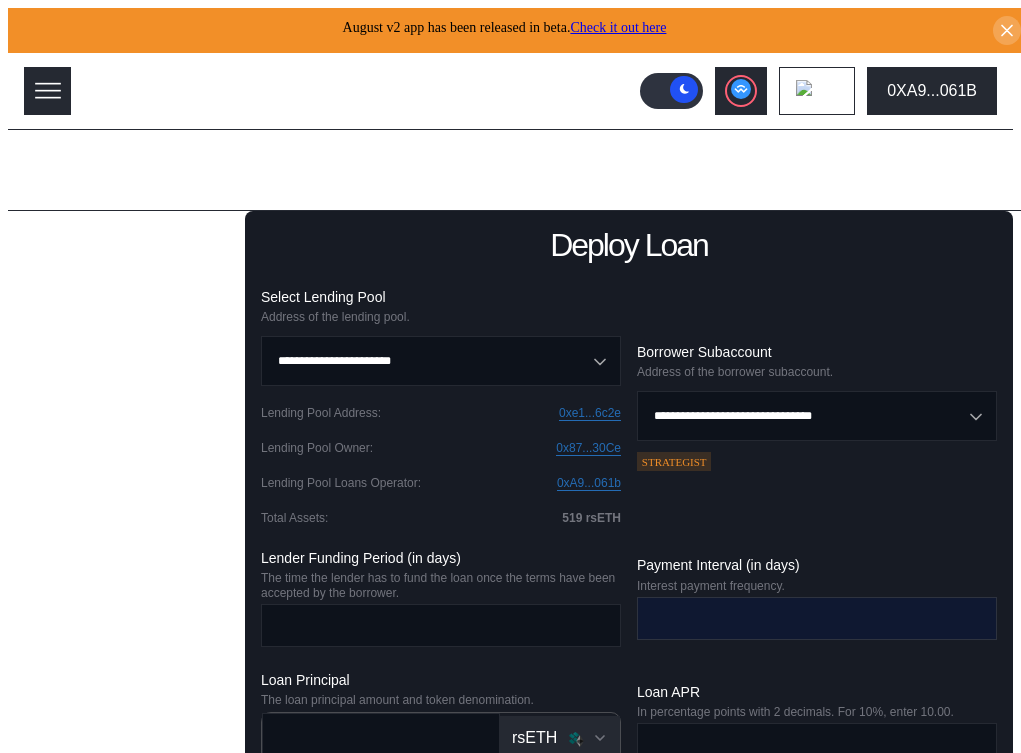 type on "*" 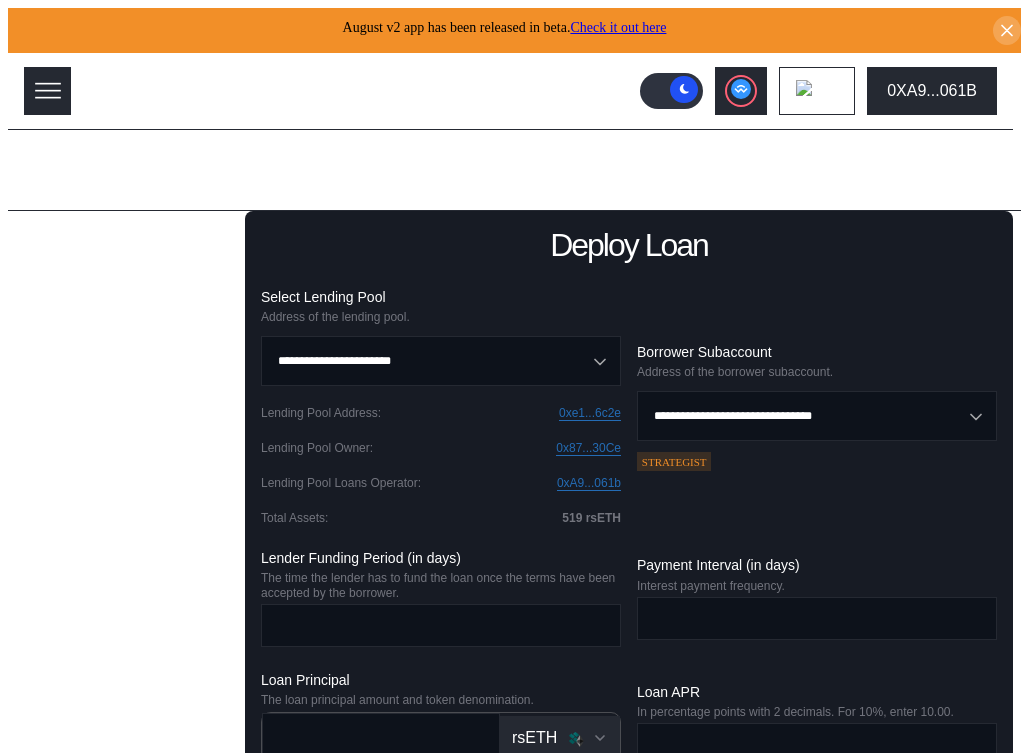 type on "*" 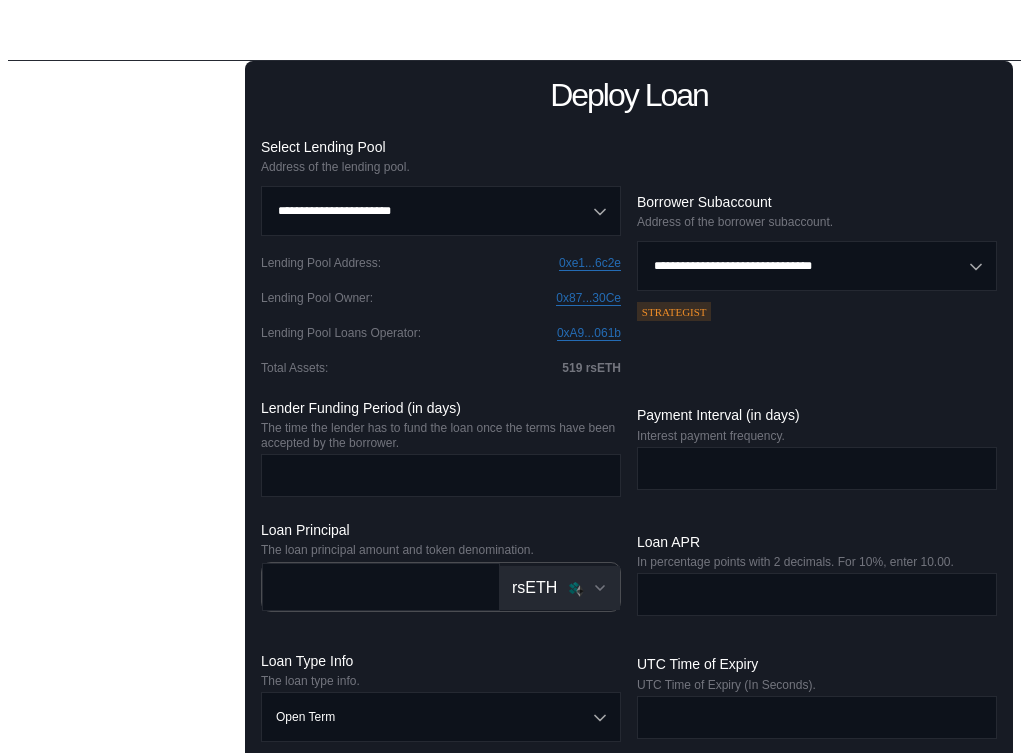scroll, scrollTop: 217, scrollLeft: 0, axis: vertical 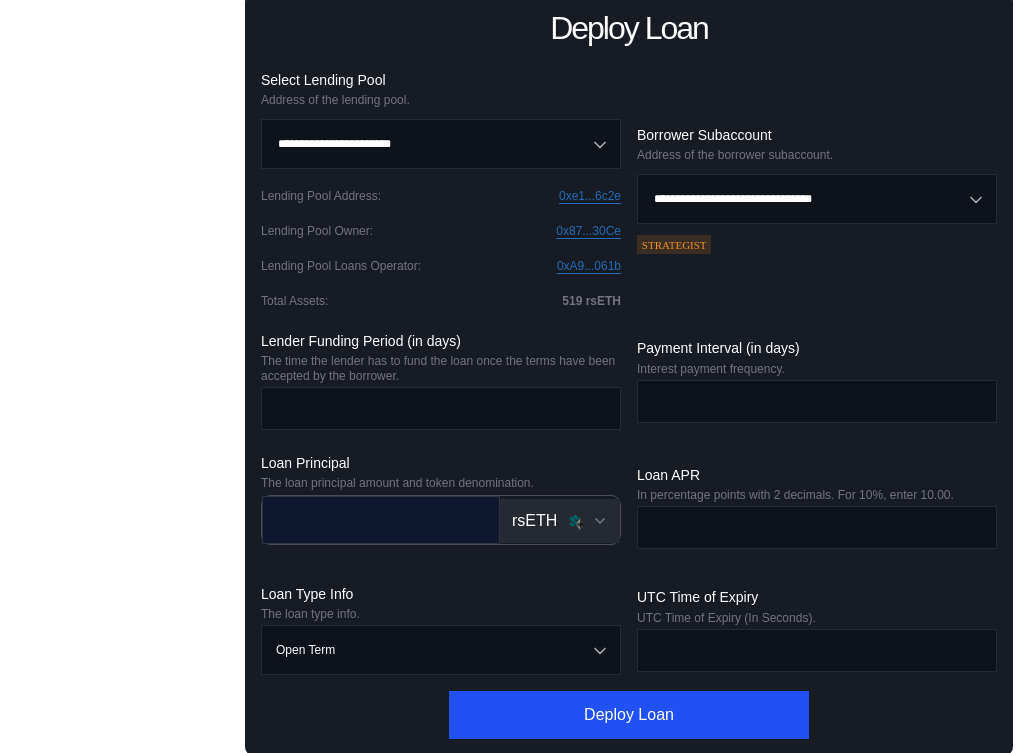 click at bounding box center [366, 519] 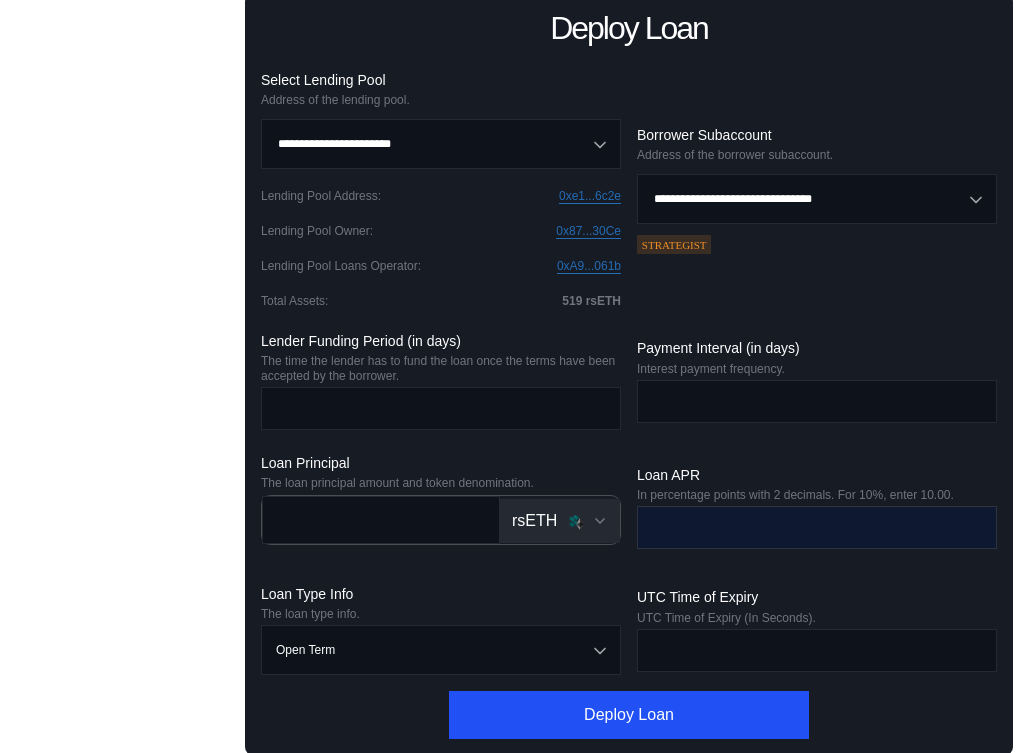 paste on "**********" 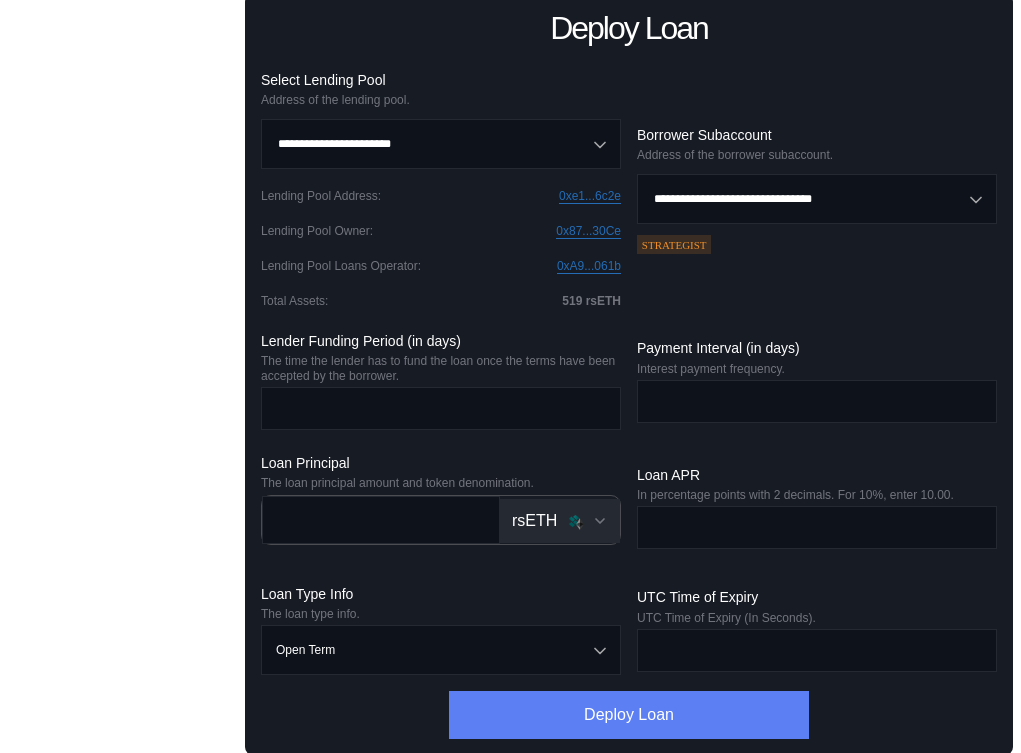 type on "****" 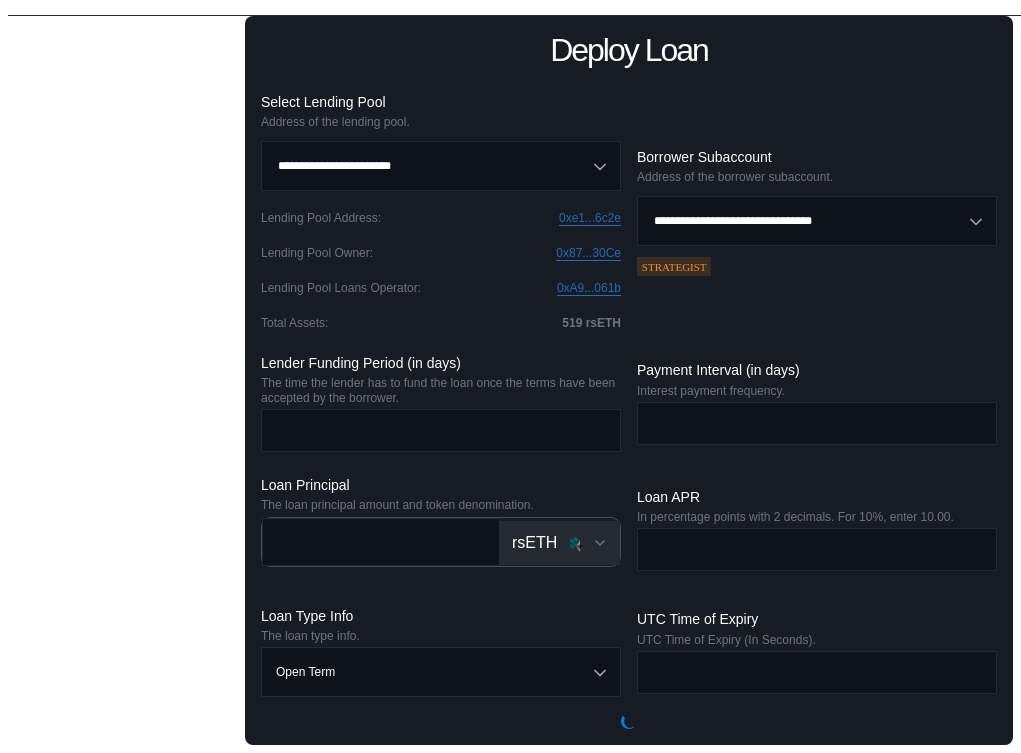 click on "Liquidate Loan" at bounding box center (133, 432) 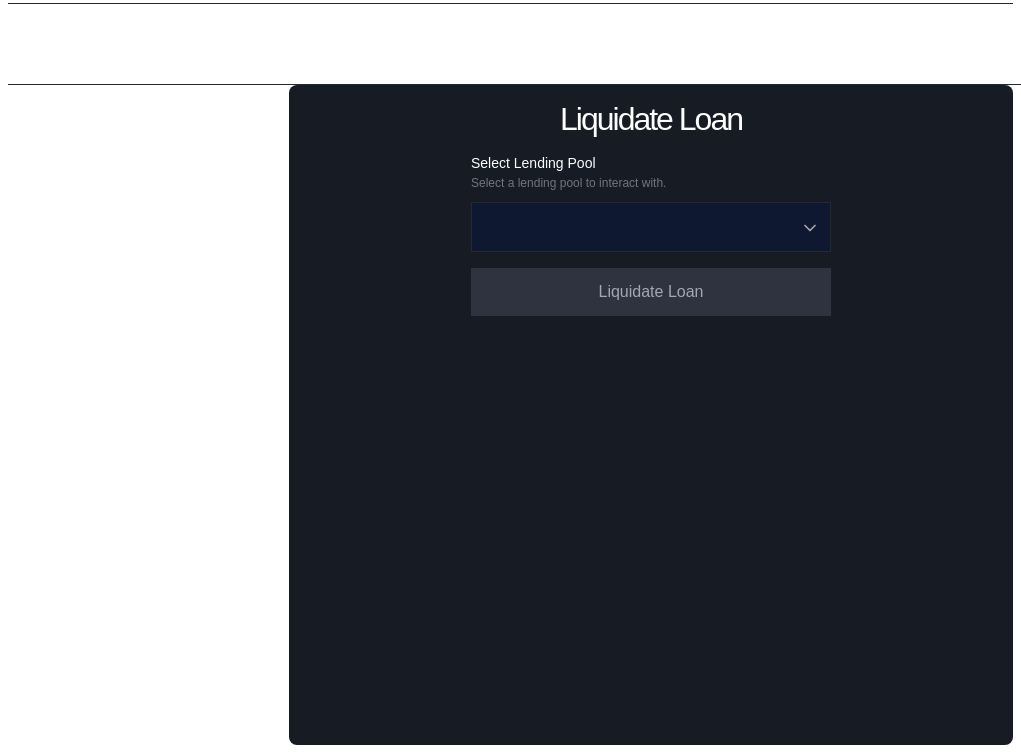 click at bounding box center (640, 227) 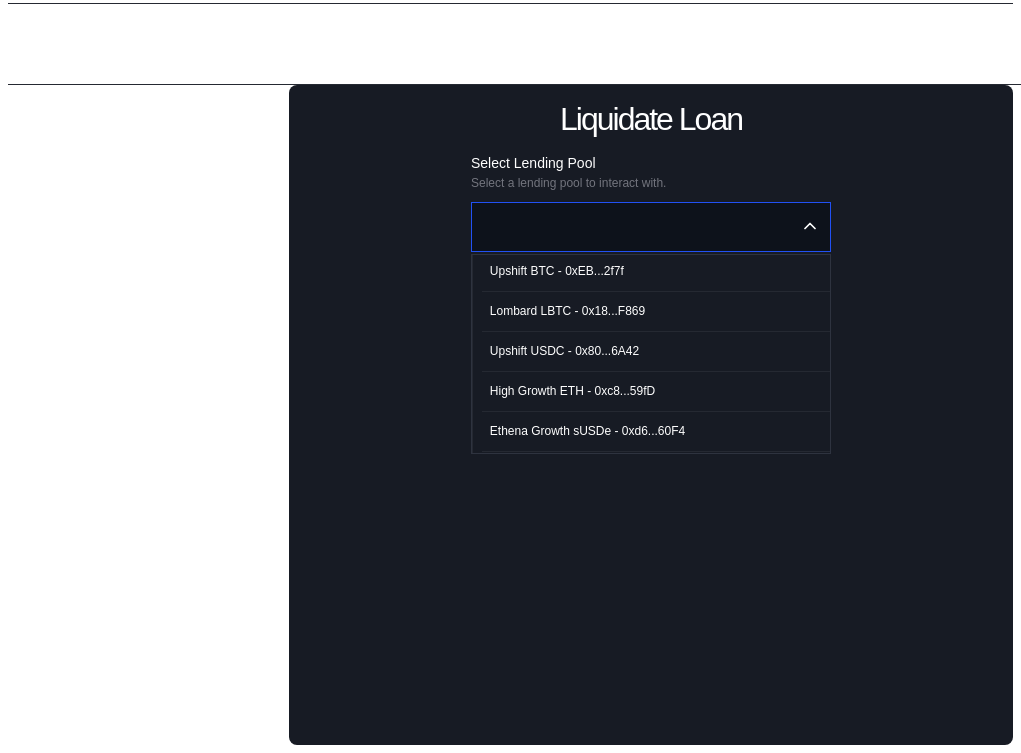 scroll, scrollTop: 86, scrollLeft: 0, axis: vertical 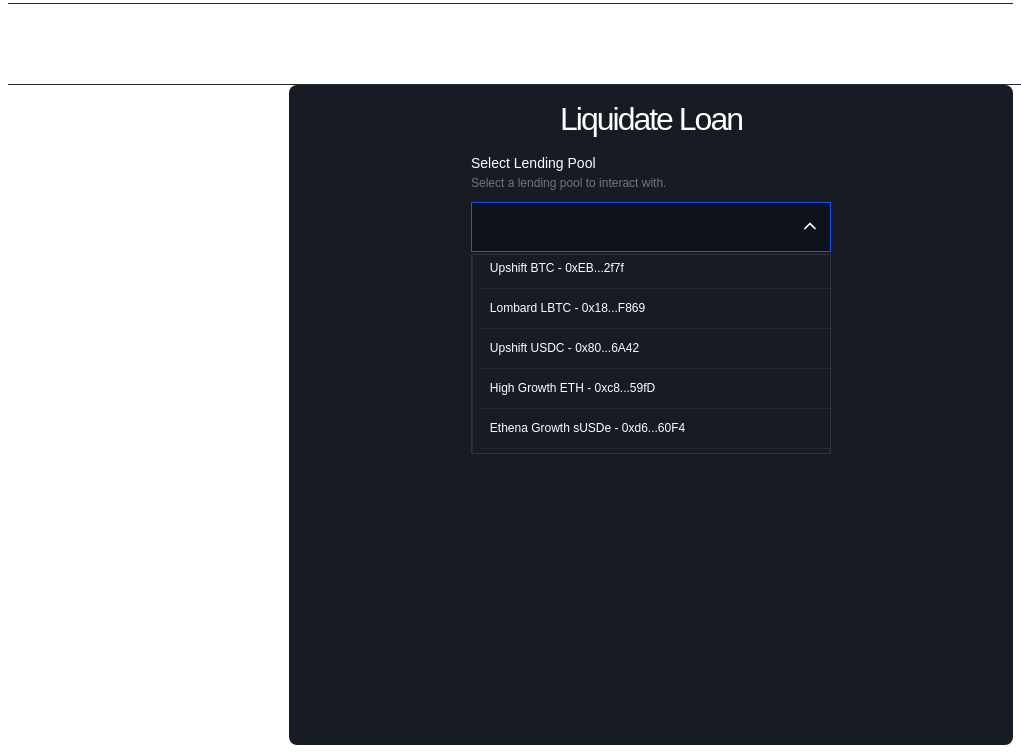 click on "High Growth ETH - 0xc8...59fD" at bounding box center (572, 388) 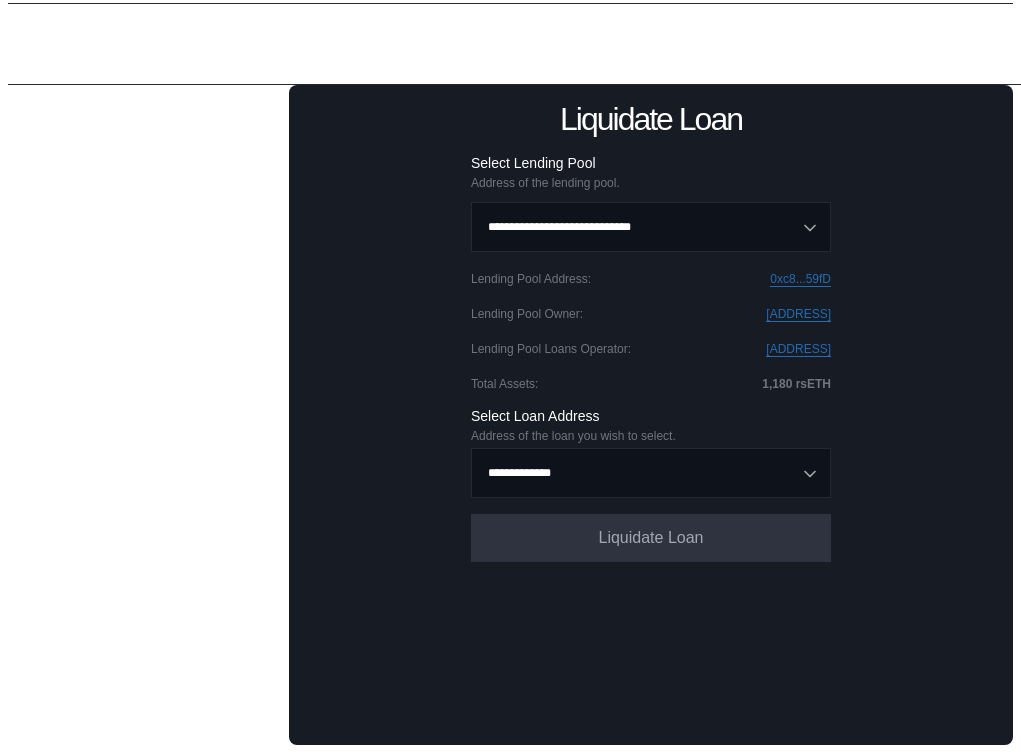 click on "Fund Loan" at bounding box center (152, 181) 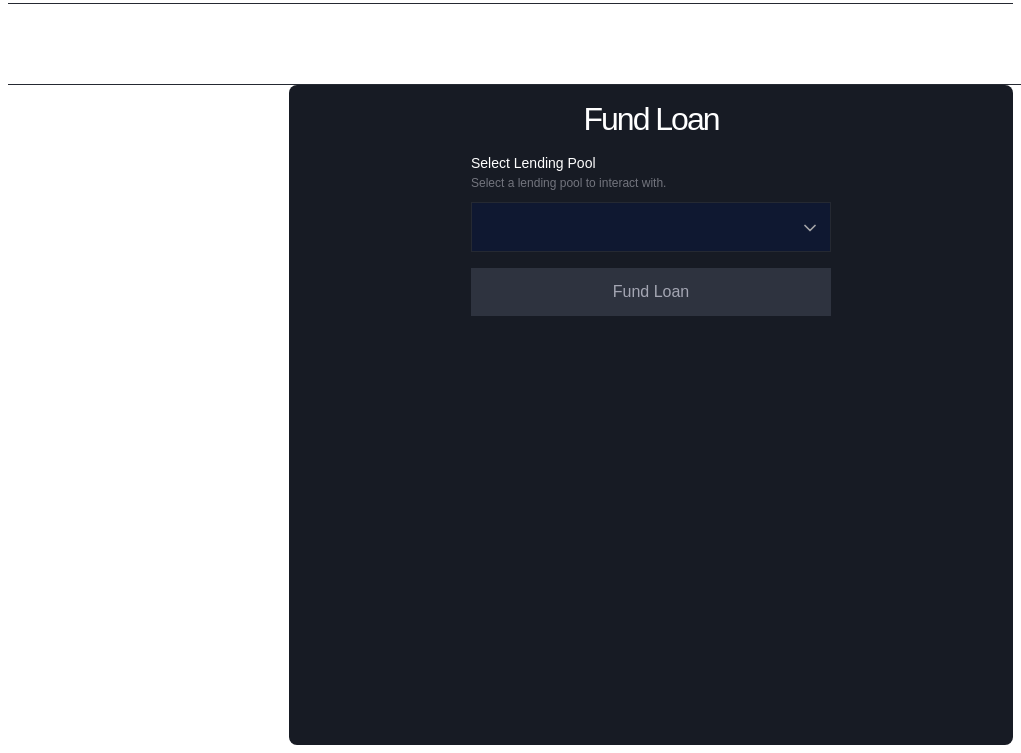 click at bounding box center (640, 227) 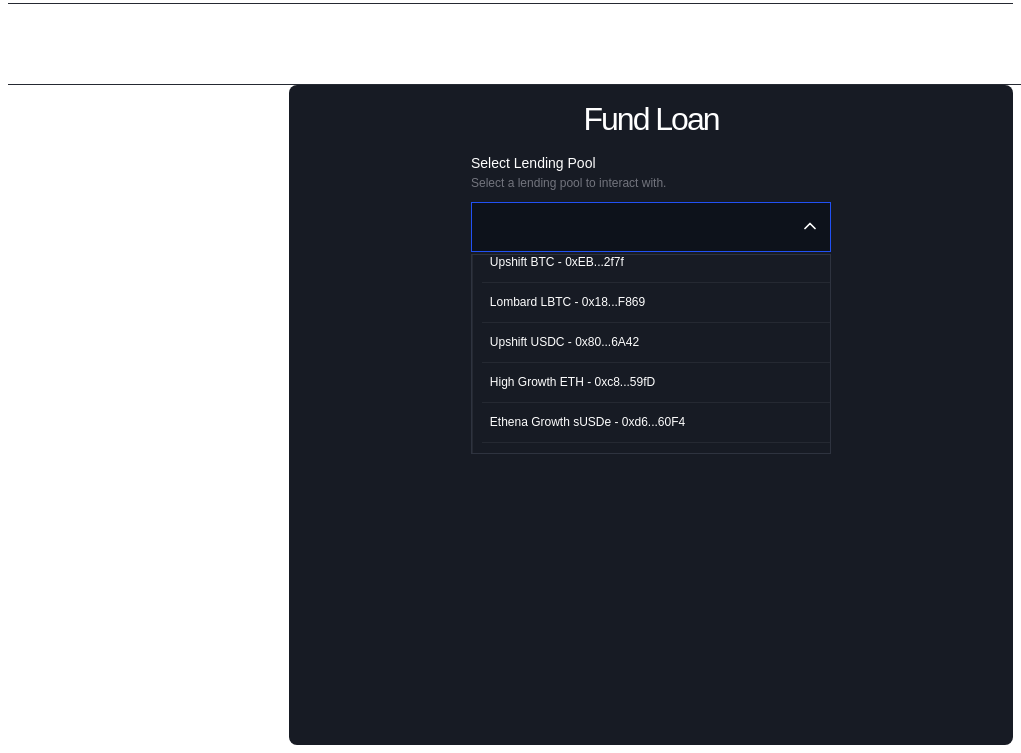 scroll, scrollTop: 122, scrollLeft: 0, axis: vertical 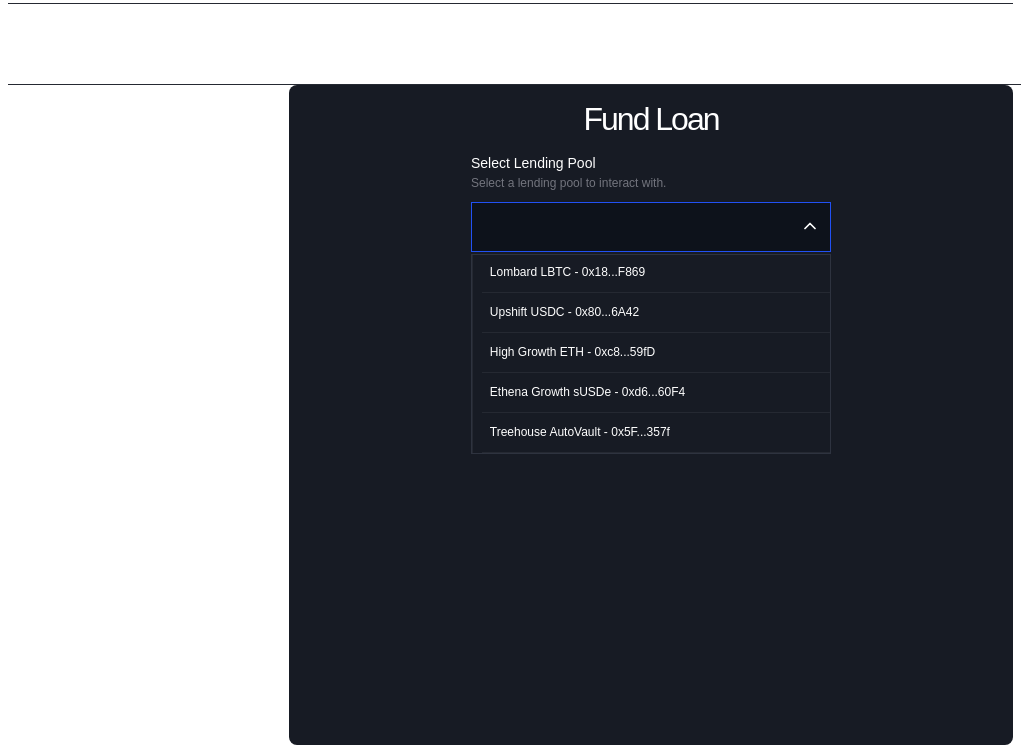 click on "High Growth ETH - 0xc8...59fD" at bounding box center (572, 352) 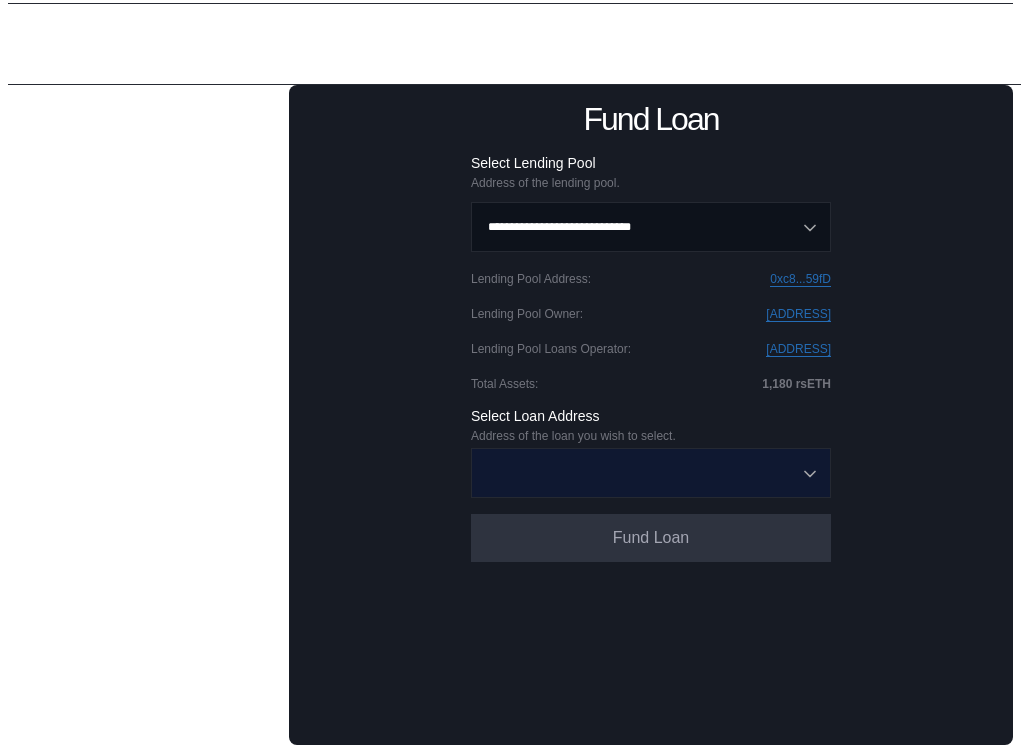 click at bounding box center (640, 473) 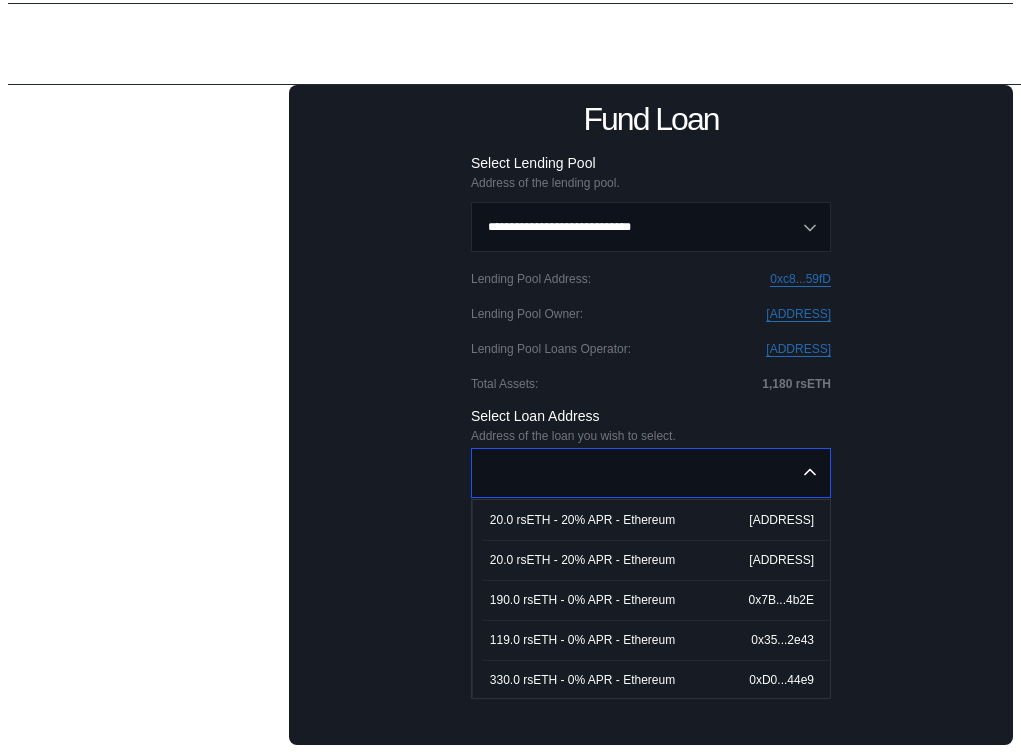 scroll, scrollTop: 2, scrollLeft: 0, axis: vertical 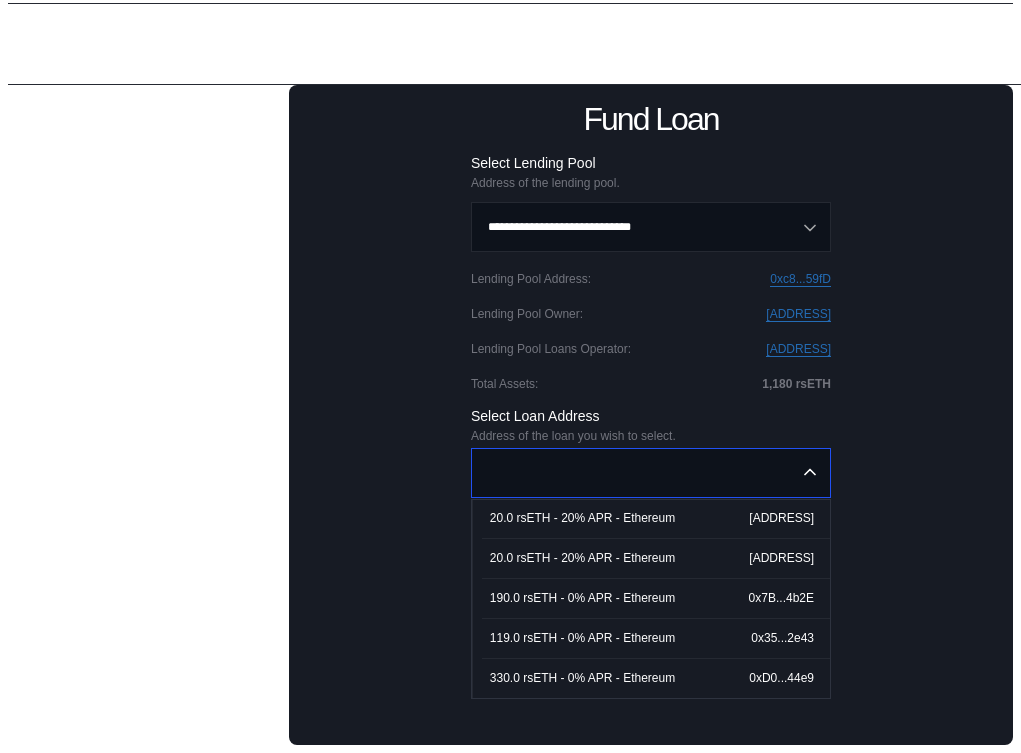 type on "**********" 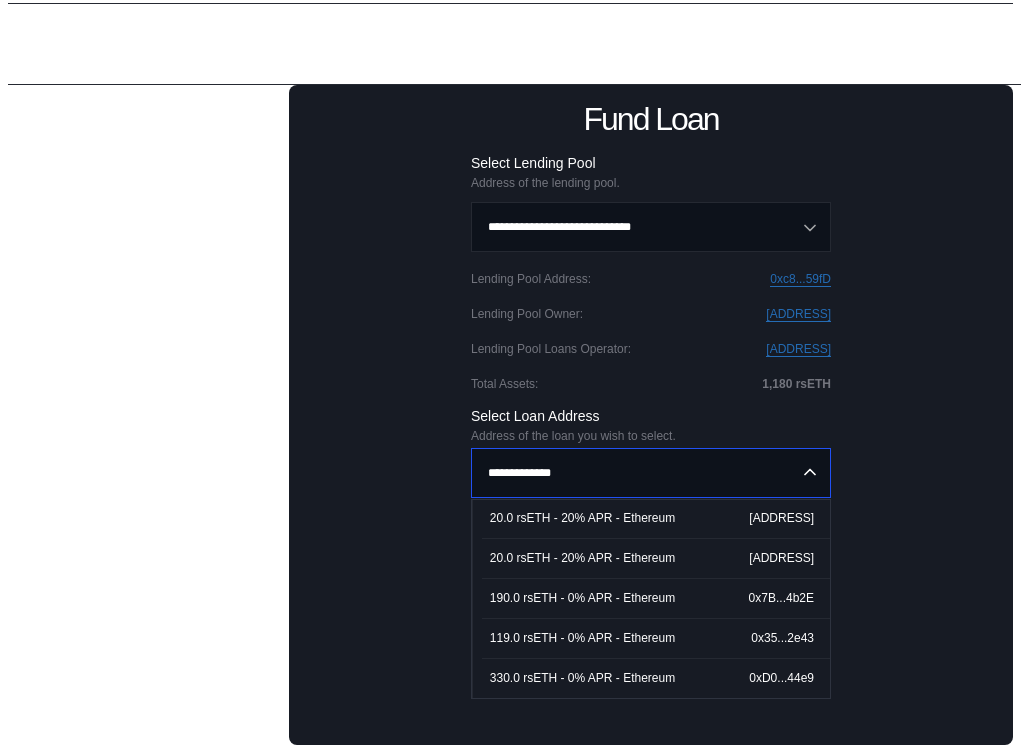 click on "**********" at bounding box center [651, 415] 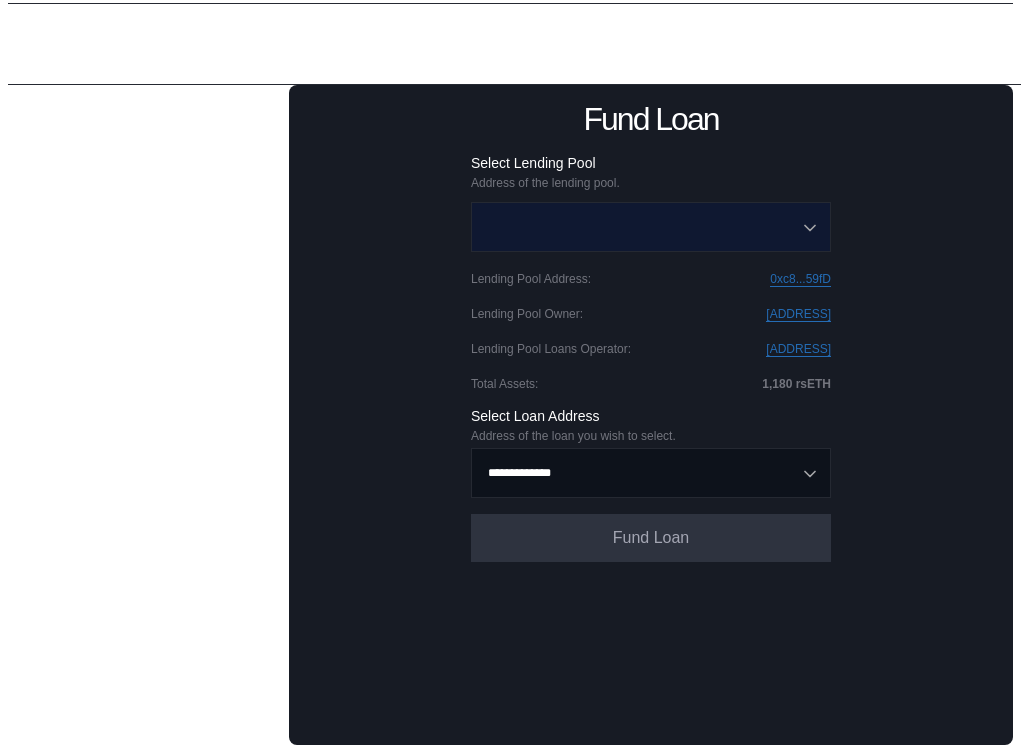 click at bounding box center [640, 227] 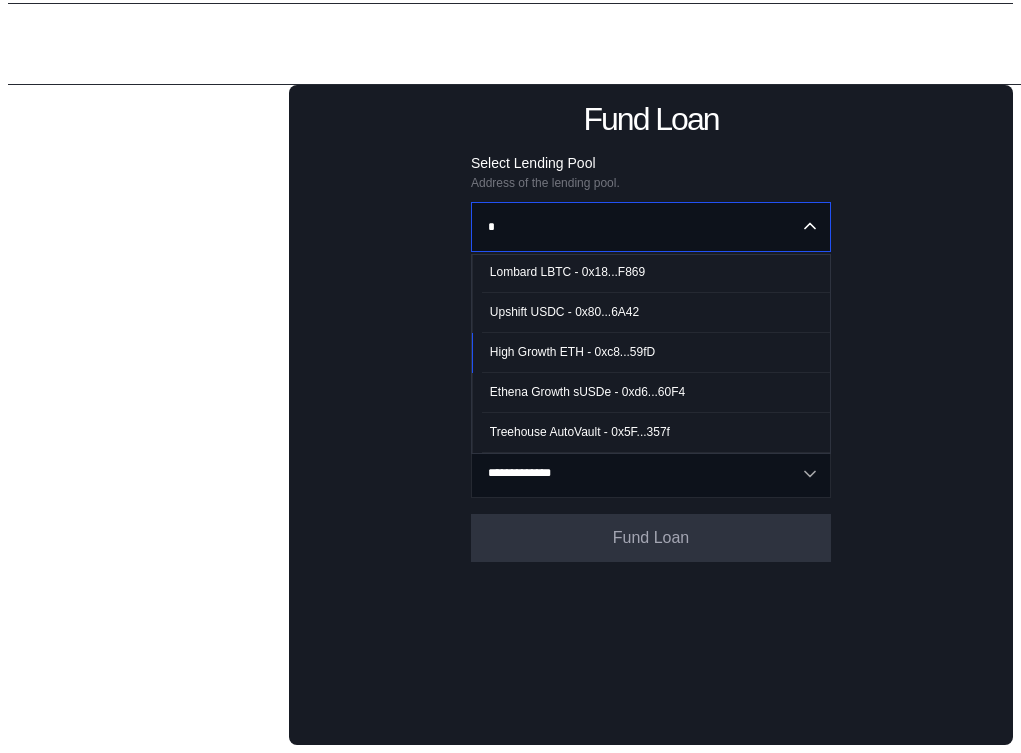 scroll, scrollTop: 0, scrollLeft: 0, axis: both 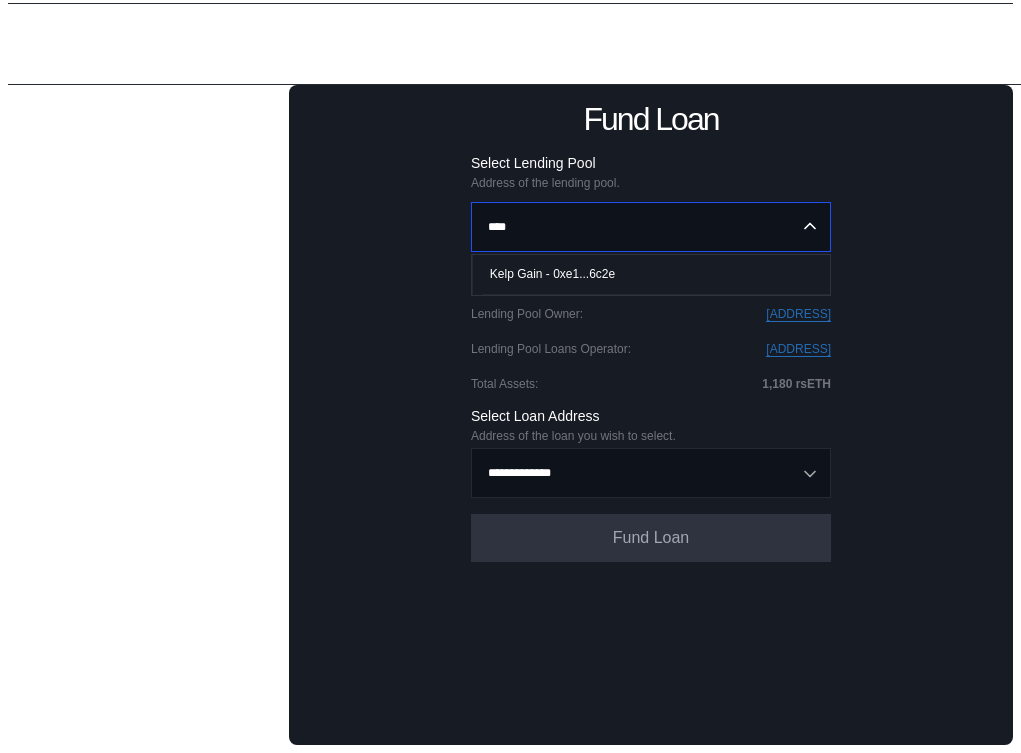 click on "Kelp Gain - 0xe1...6c2e" at bounding box center [656, 274] 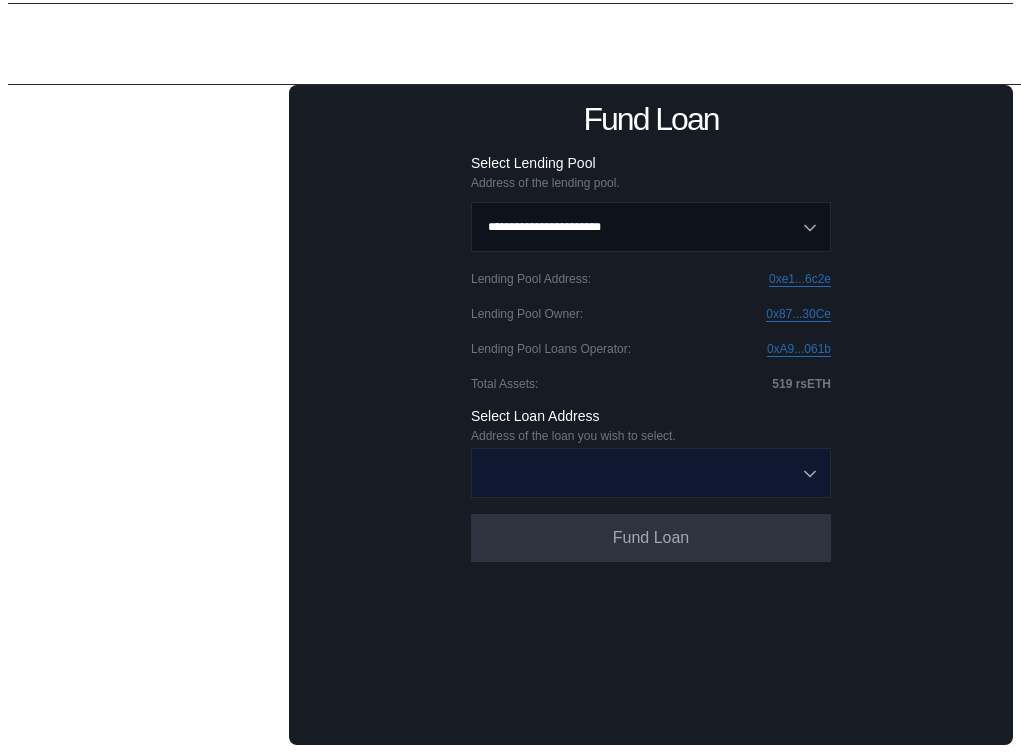 click at bounding box center (640, 473) 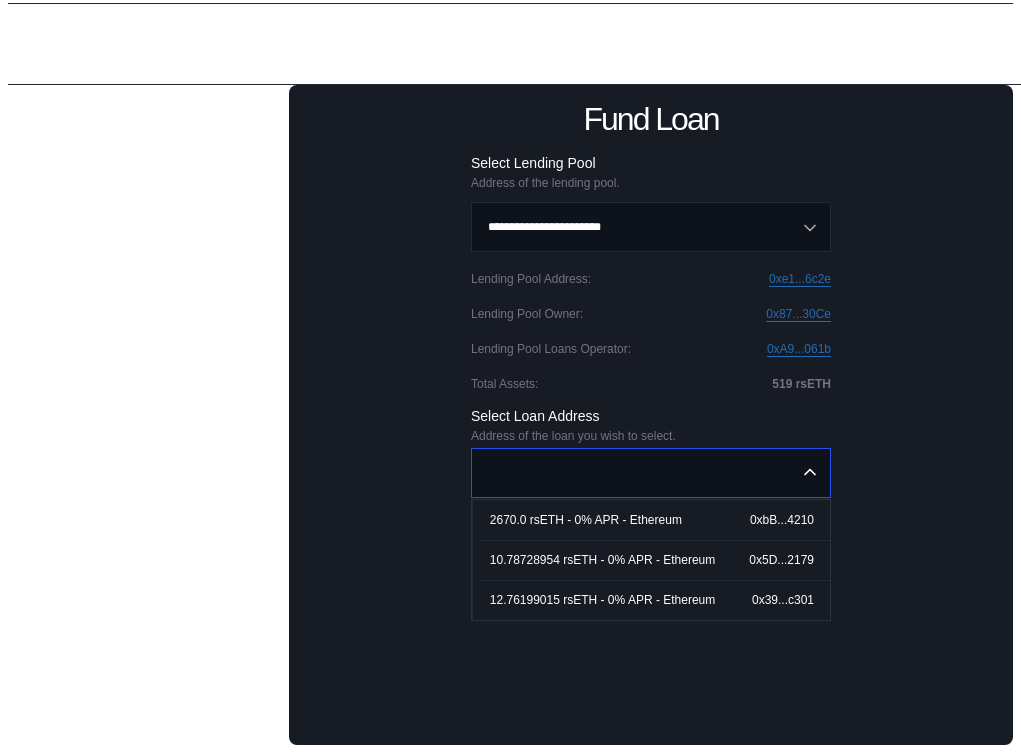 click on "12.76199015 rsETH - 0% APR - Ethereum" at bounding box center (602, 600) 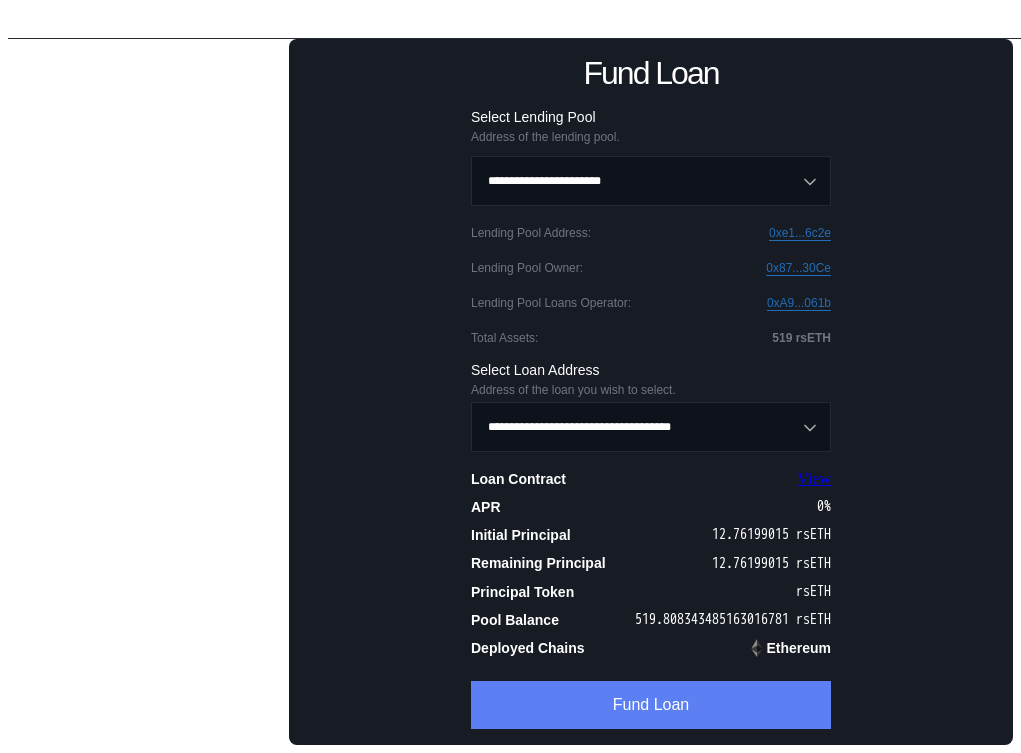 click on "Fund Loan" at bounding box center [651, 705] 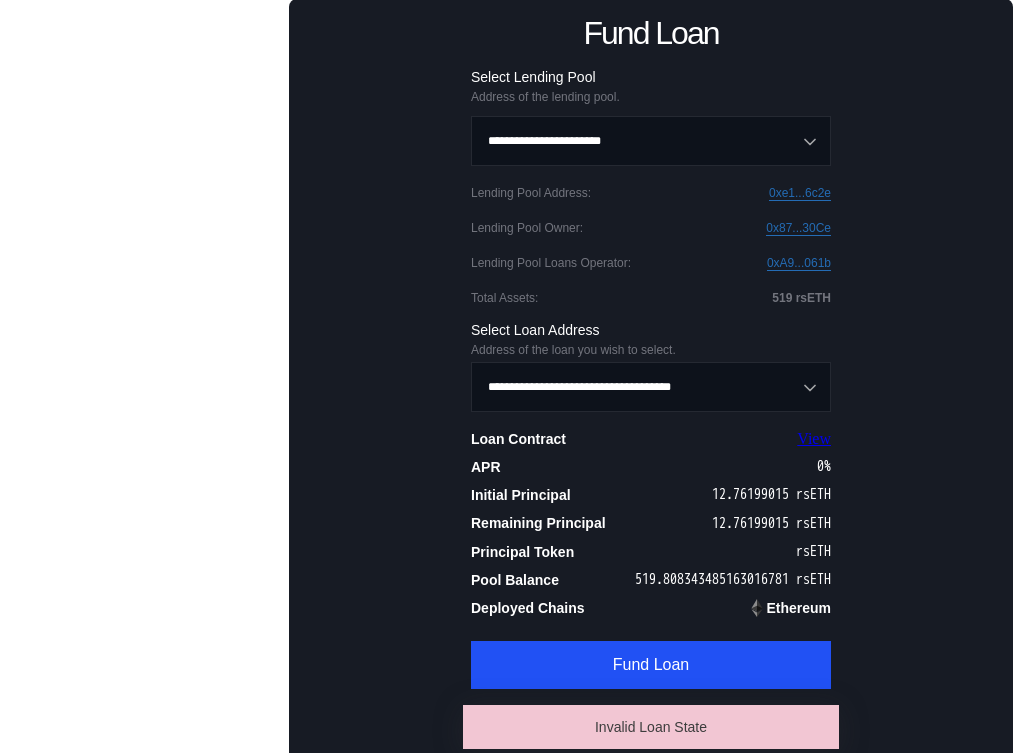 type 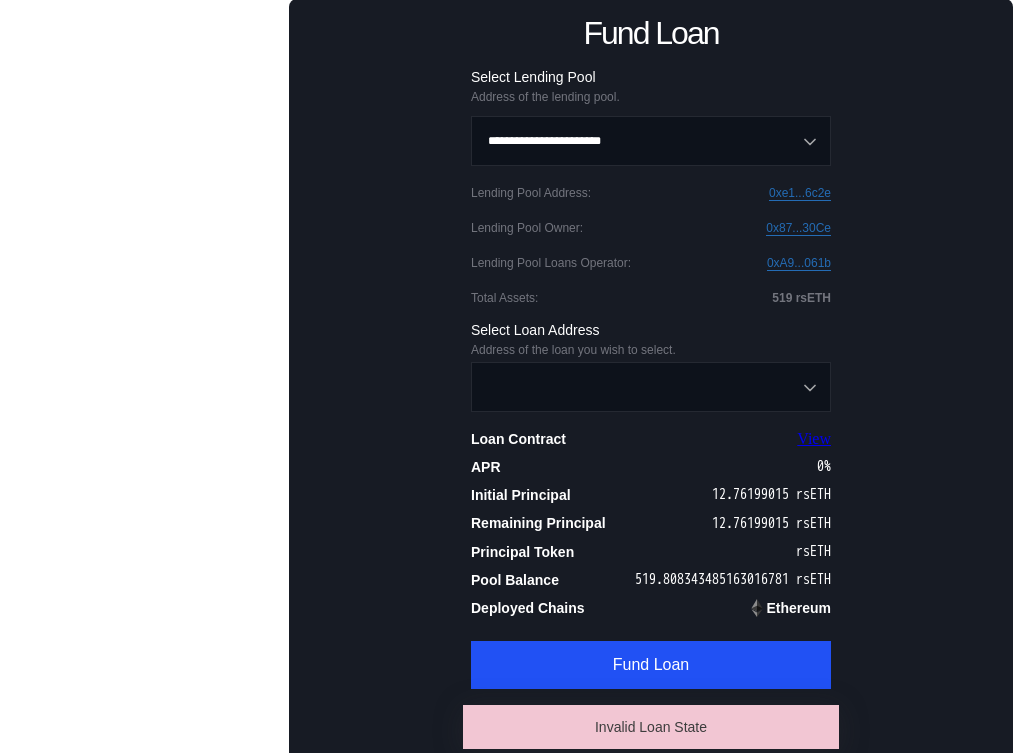 scroll, scrollTop: 223, scrollLeft: 0, axis: vertical 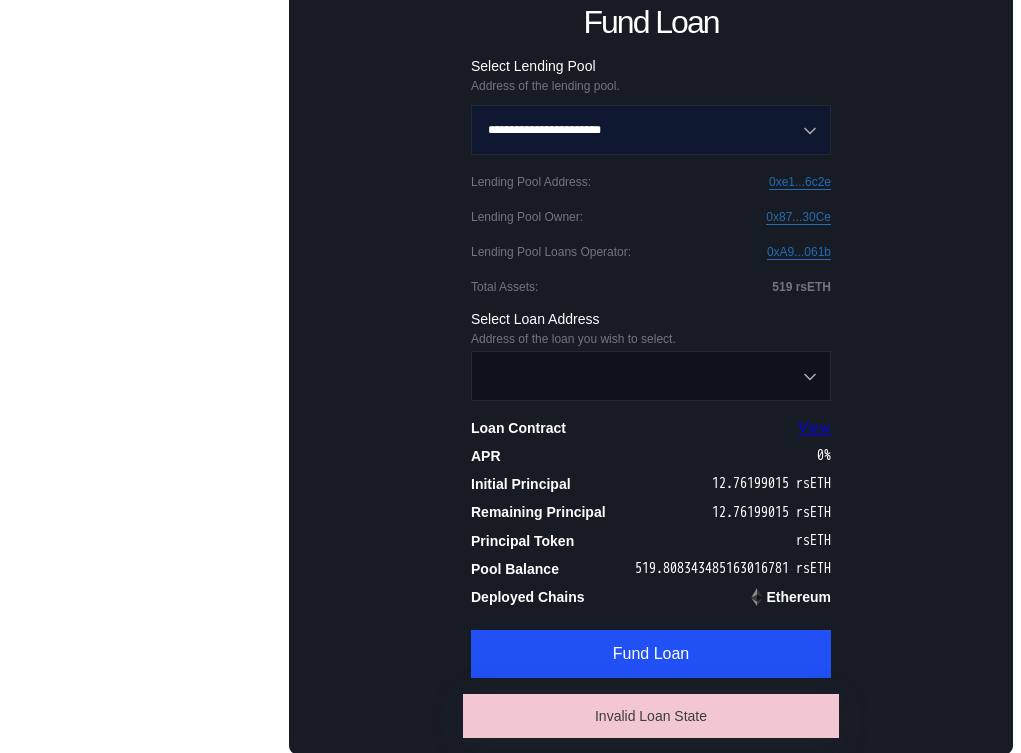 type on "****" 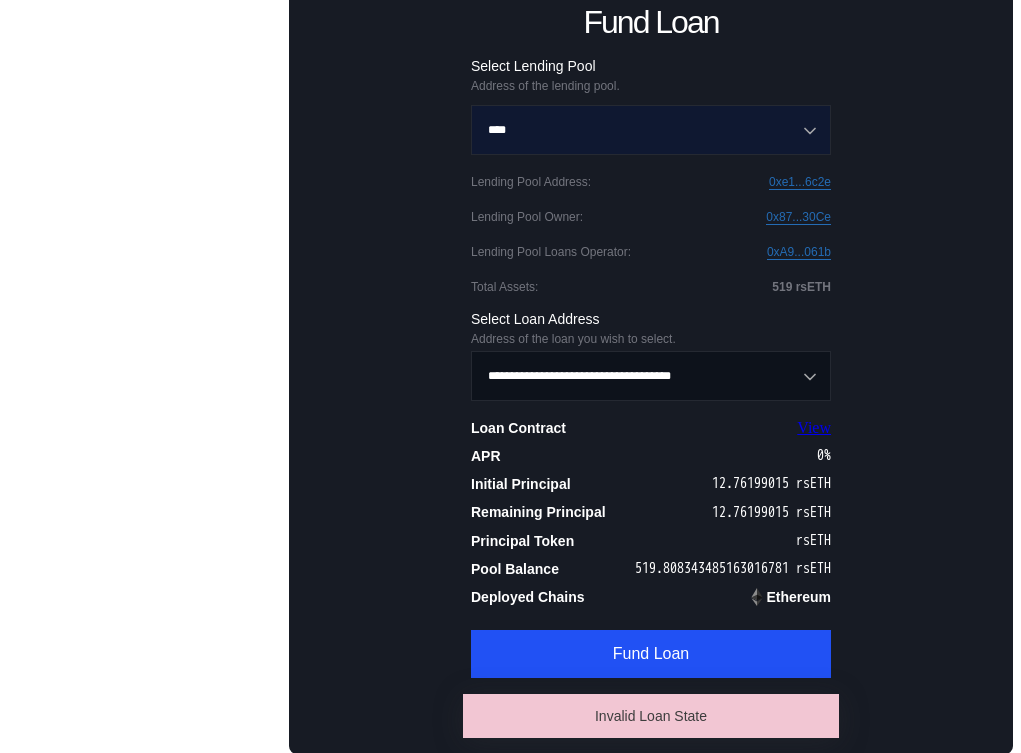 click on "****" at bounding box center [640, 130] 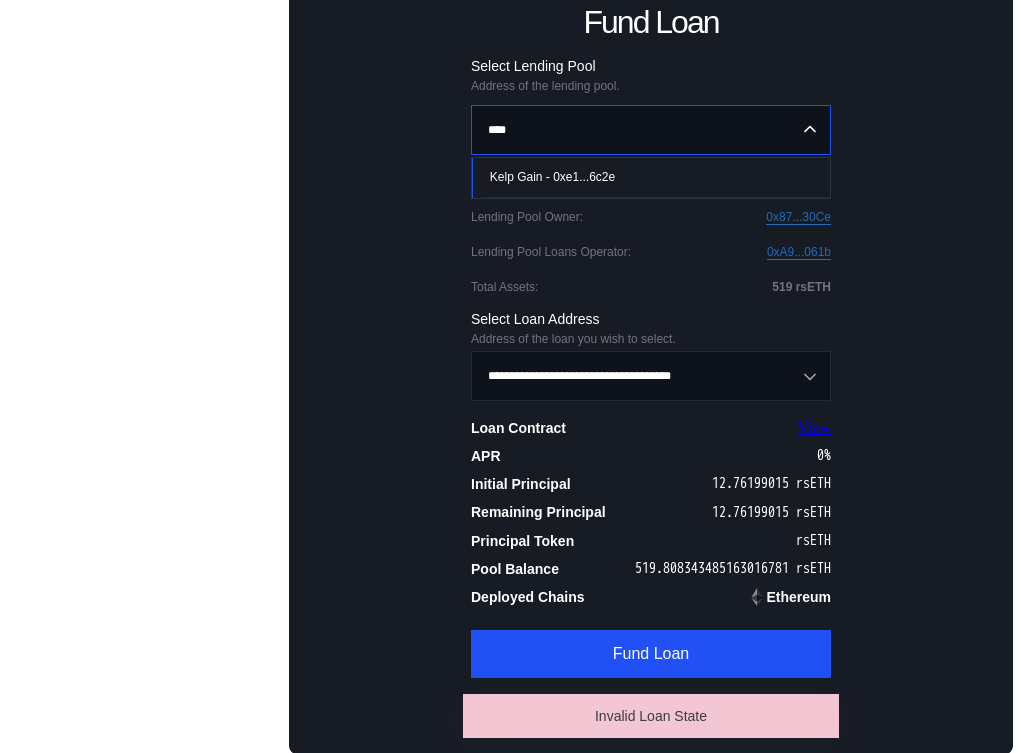 type on "**********" 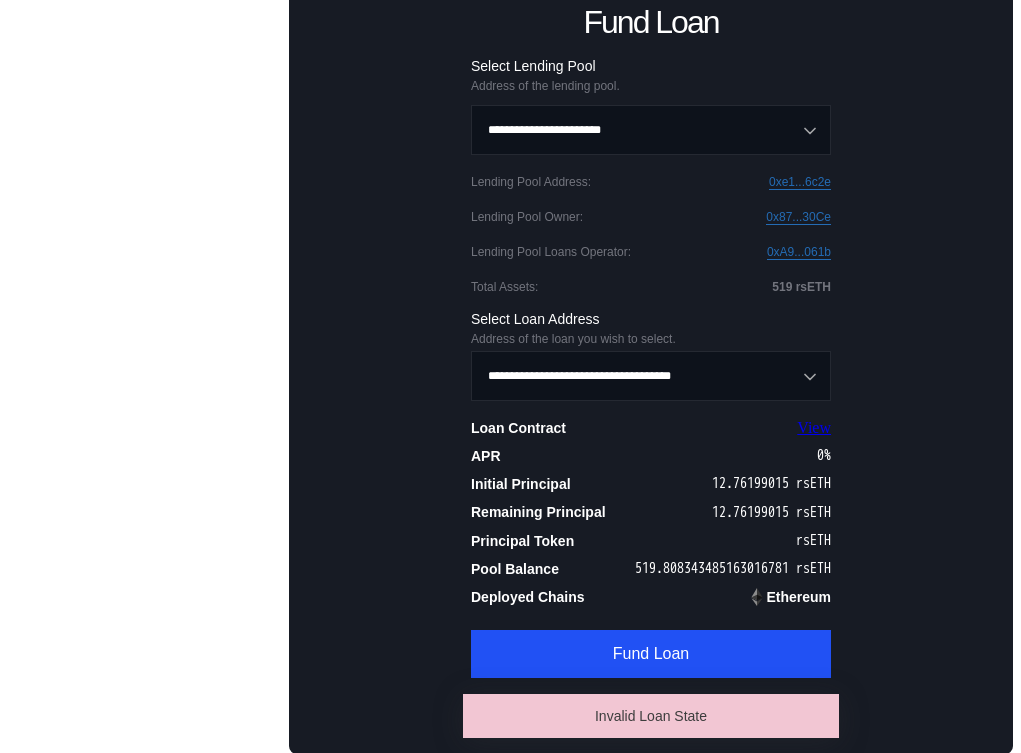 click on "**********" at bounding box center [651, 371] 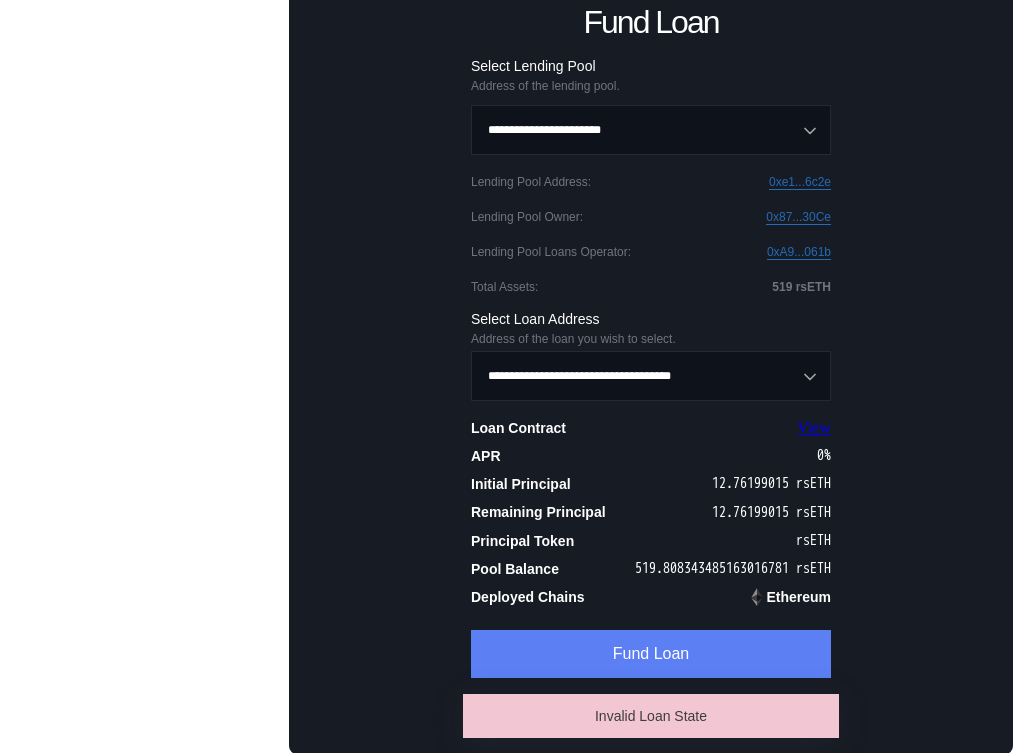 click on "Fund Loan" at bounding box center (651, 654) 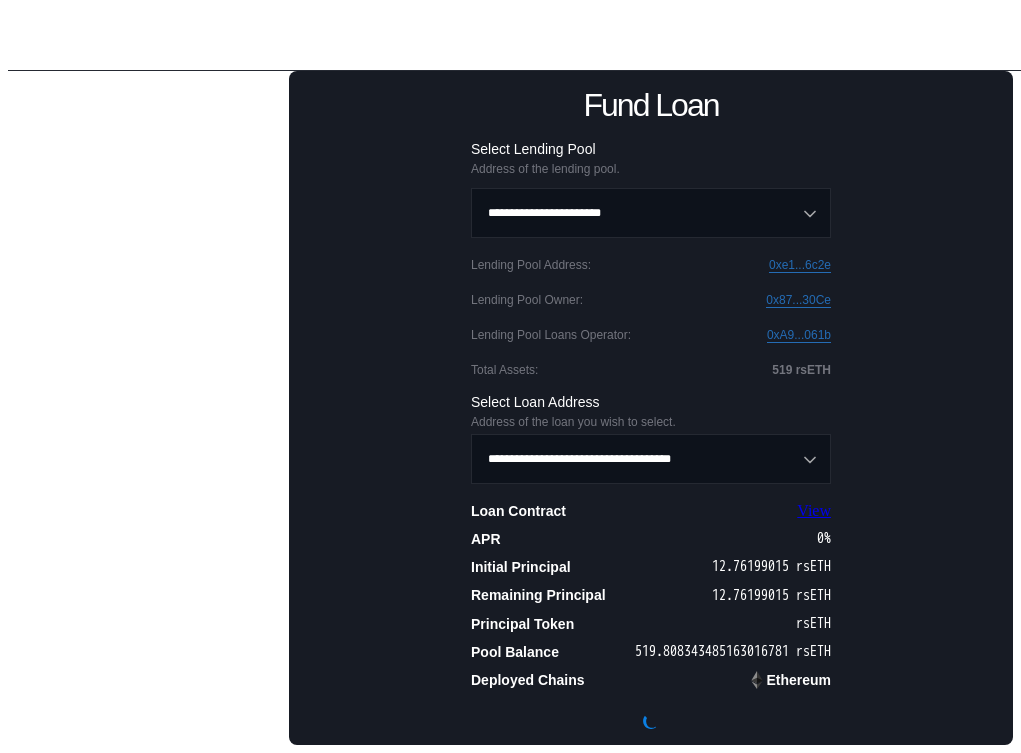 scroll, scrollTop: 223, scrollLeft: 0, axis: vertical 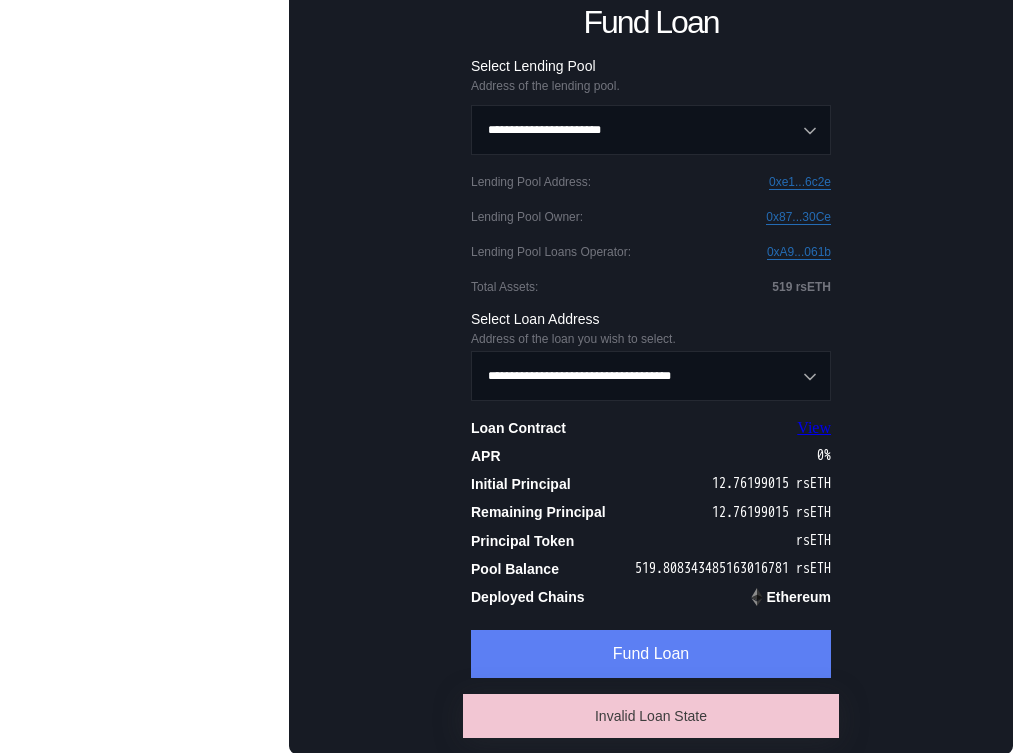 click on "Fund Loan" at bounding box center [651, 654] 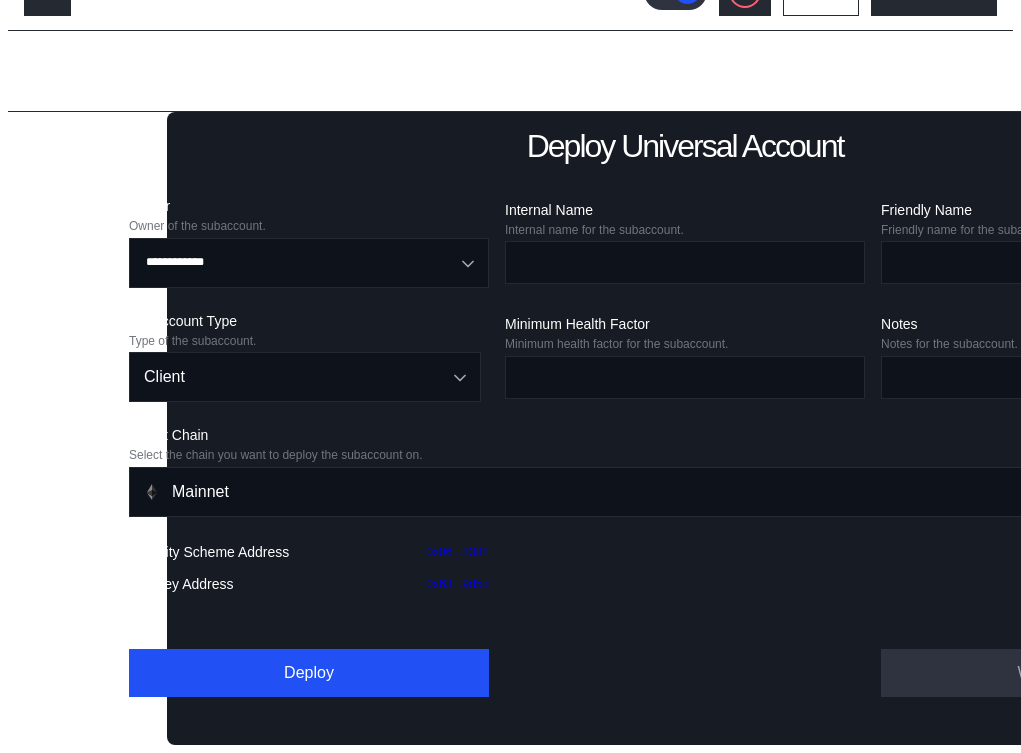 scroll, scrollTop: 0, scrollLeft: 0, axis: both 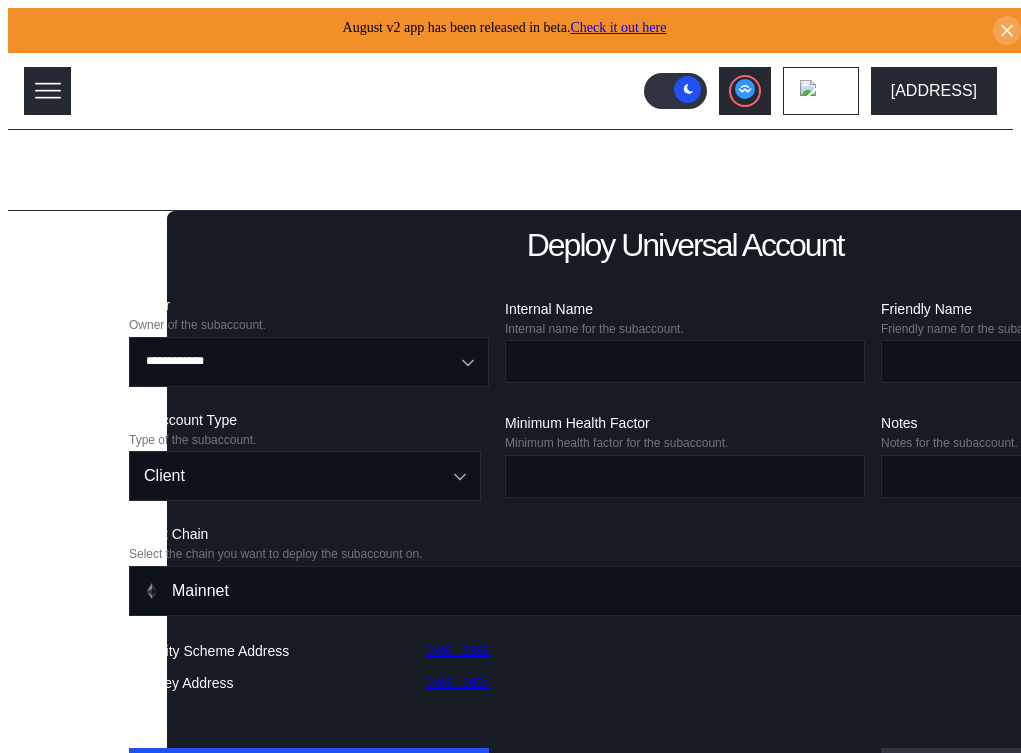click on "Lending Pools" at bounding box center [85, 245] 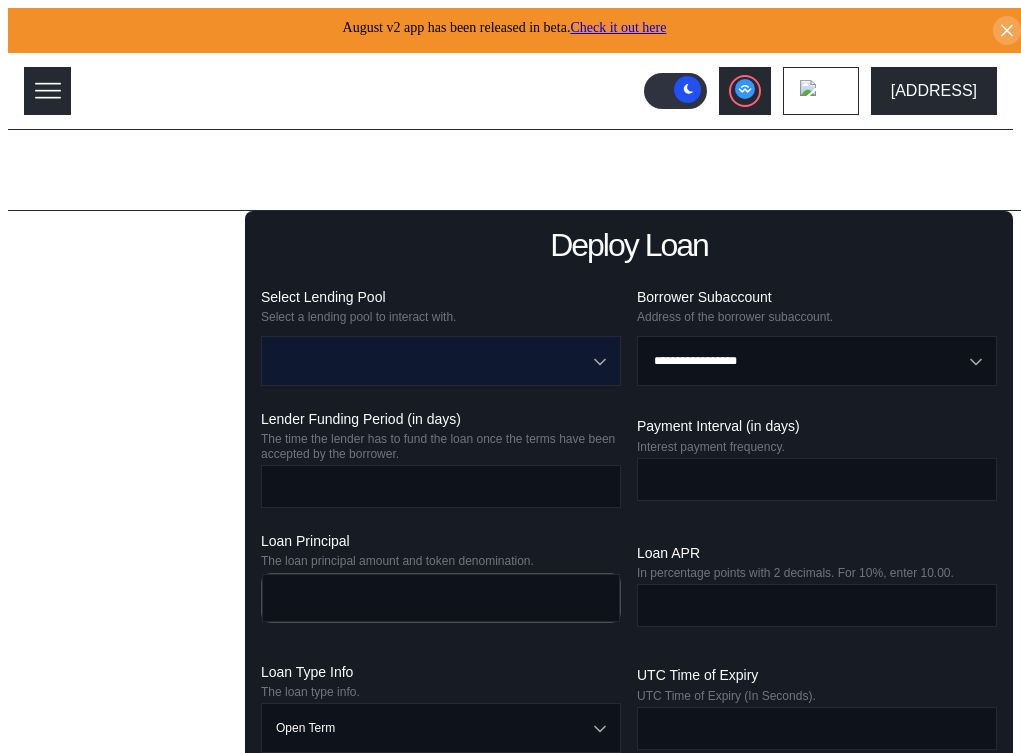 click at bounding box center [430, 361] 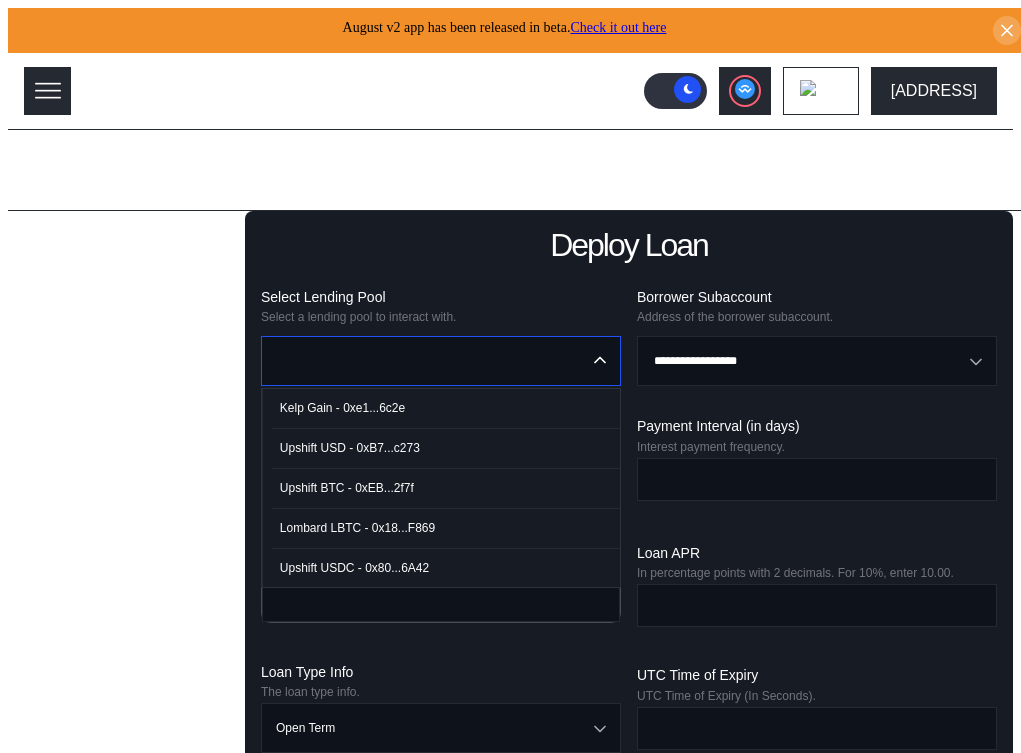 click on "Kelp Gain - 0xe1...6c2e" at bounding box center [446, 408] 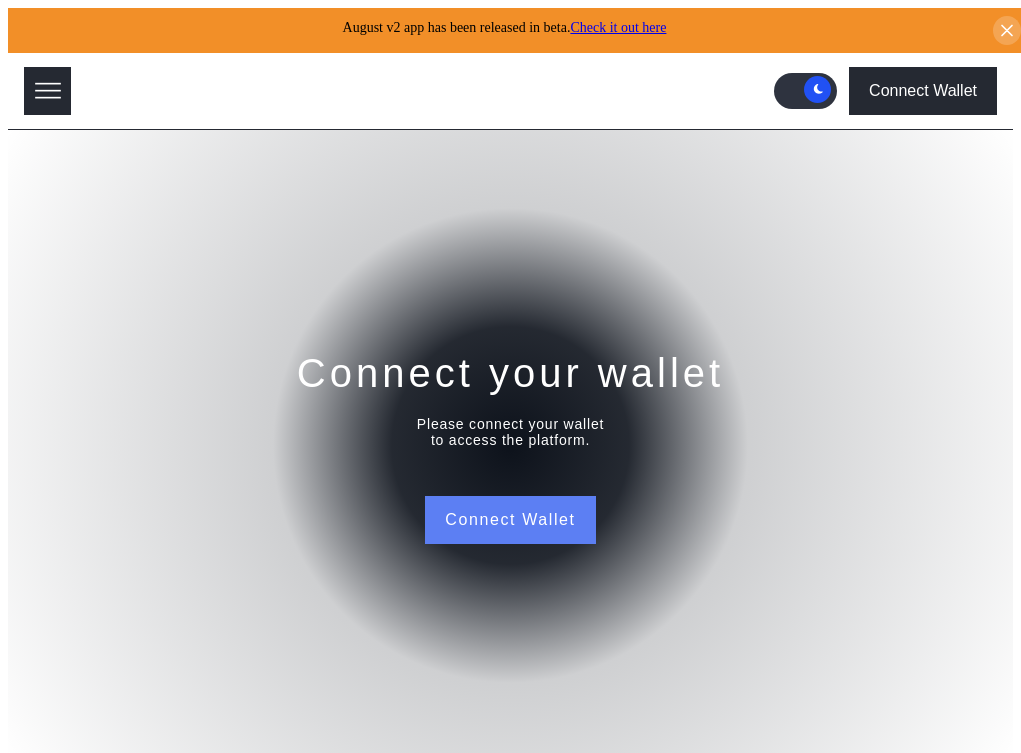 click on "Connect Wallet" at bounding box center (510, 520) 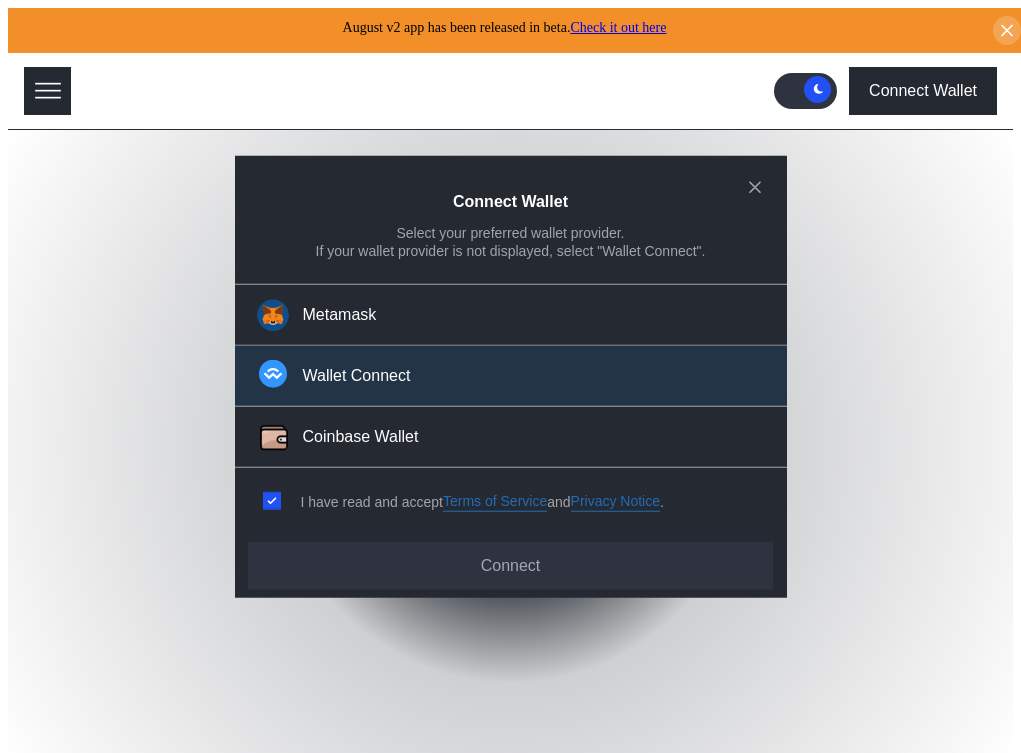 click on "Wallet Connect" at bounding box center [511, 376] 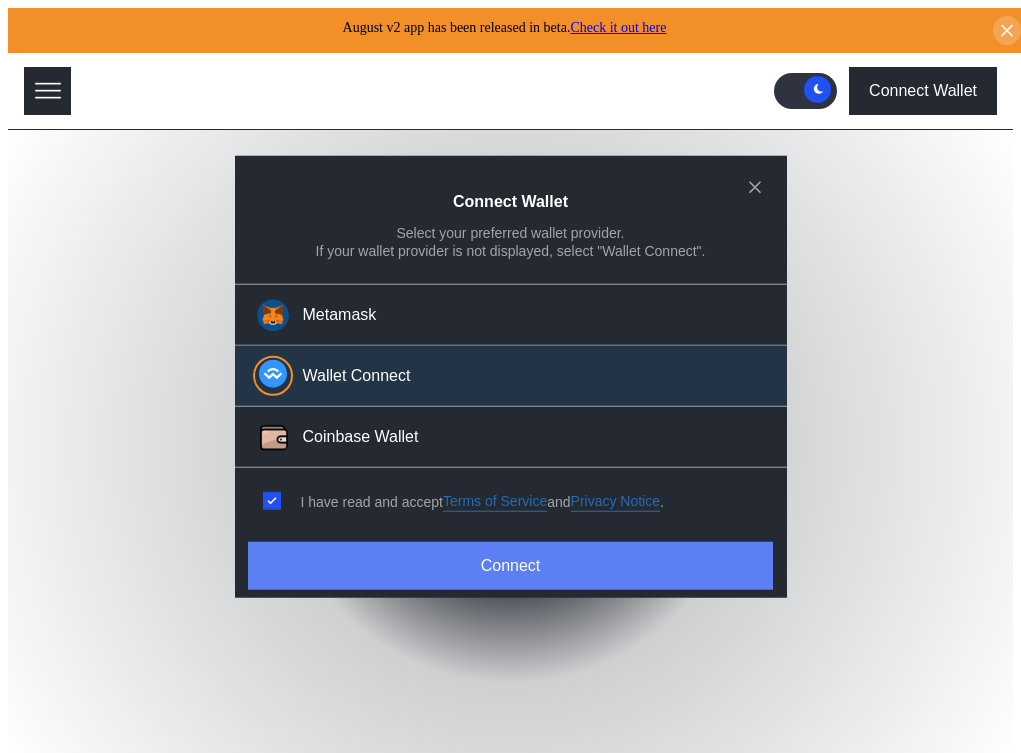 click on "Connect" at bounding box center [510, 566] 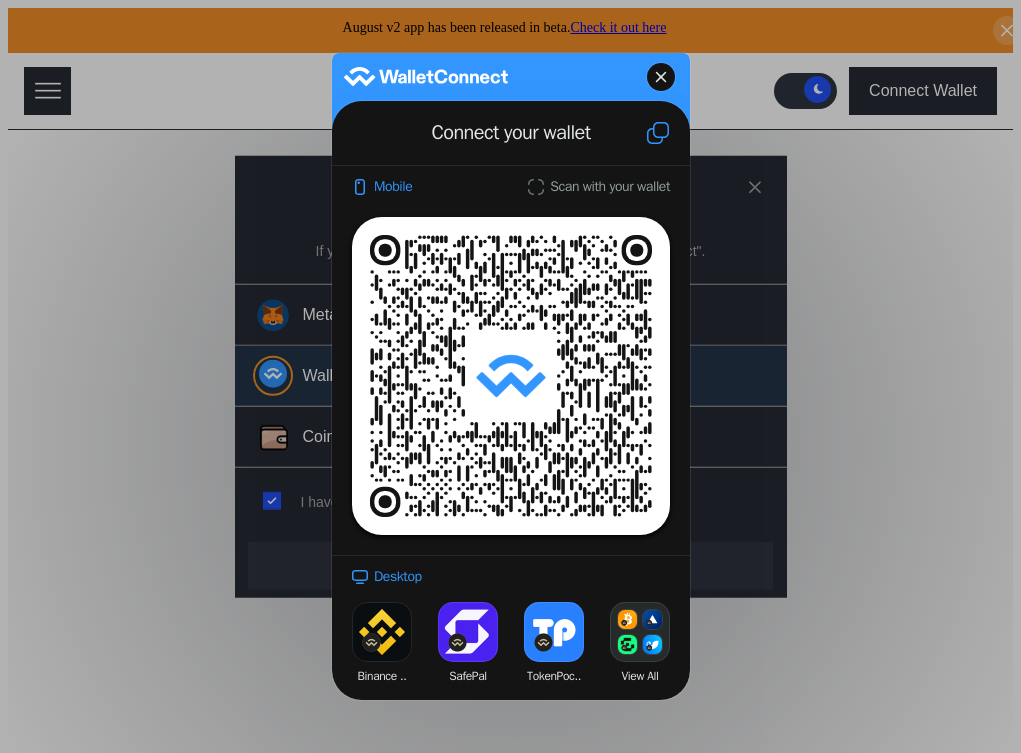 click 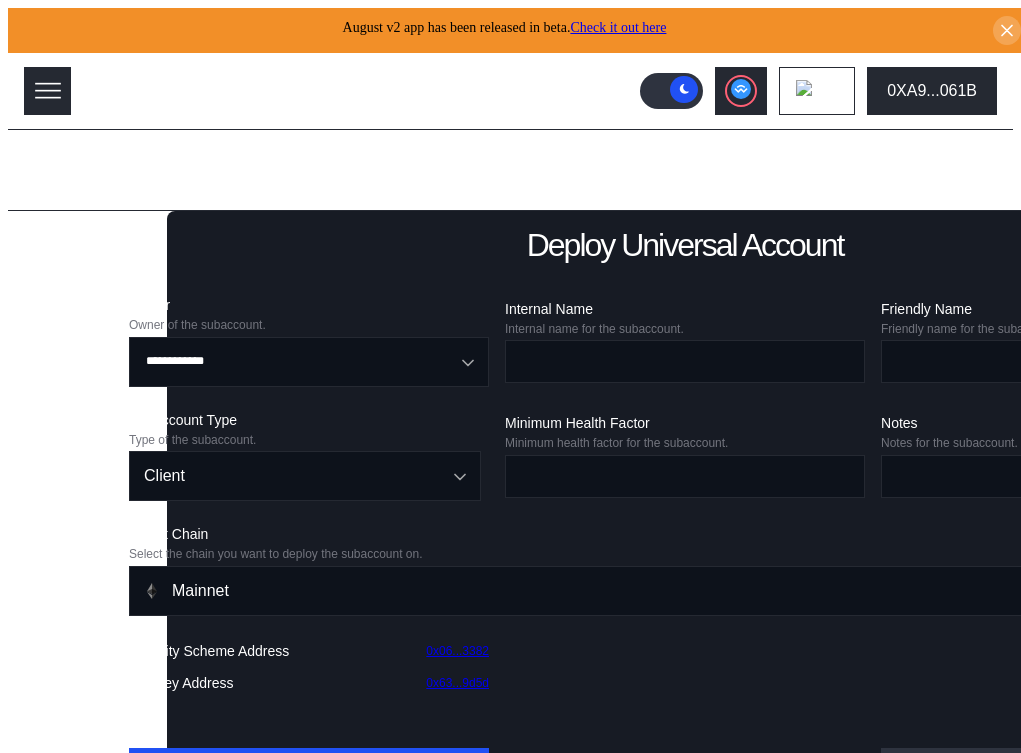 click on "Lending Pools Subaccounts Deploy Existing Subaccount Deploy Universal Subaccount Deploy Existing Universal Subaccount Loans Withdraw to Lender Set Withdrawal Set Loan Fees Collateral Balance Collateral" at bounding box center (87, 527) 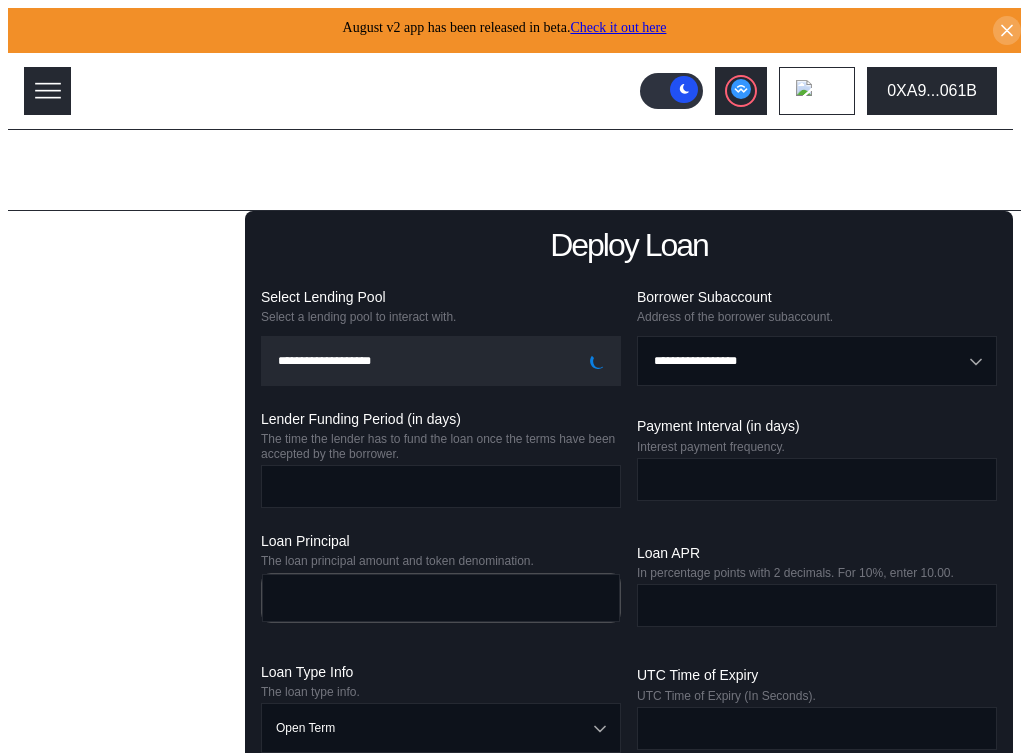 click on "Fund Loan" at bounding box center [133, 307] 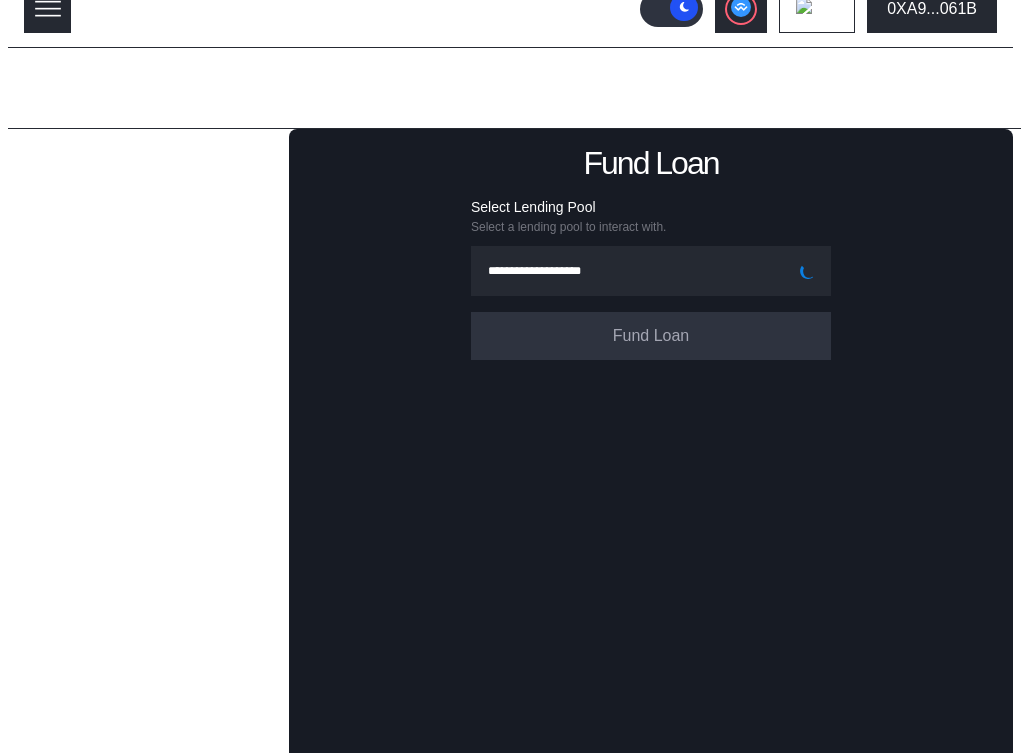 scroll, scrollTop: 101, scrollLeft: 0, axis: vertical 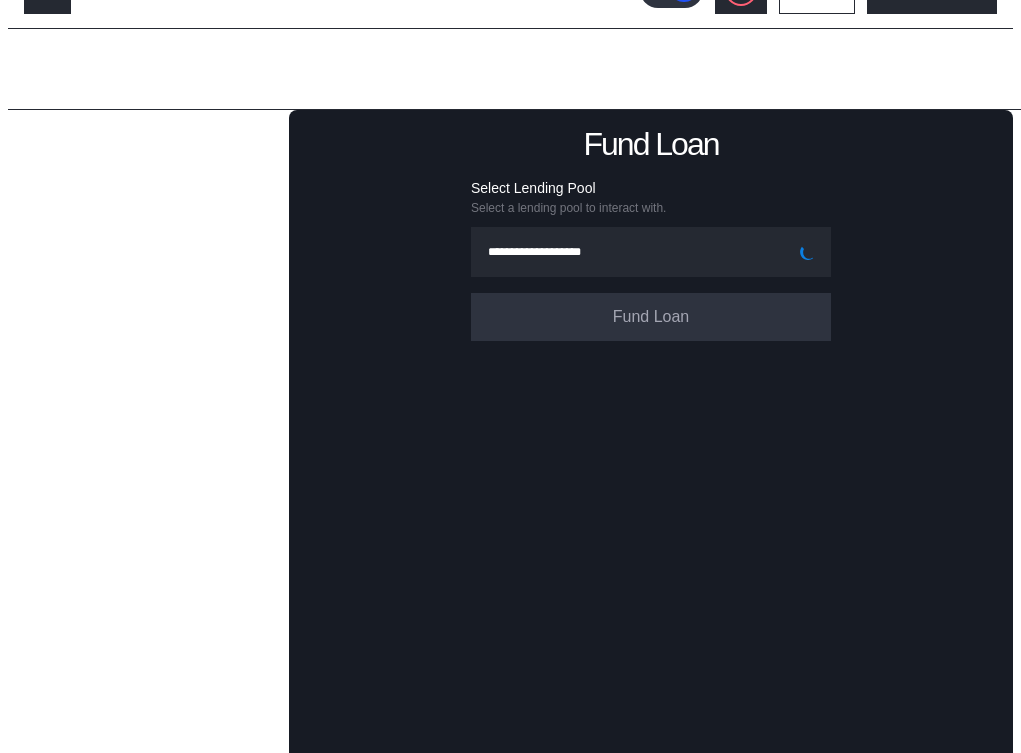 click on "Liquidate Loan" at bounding box center [152, 508] 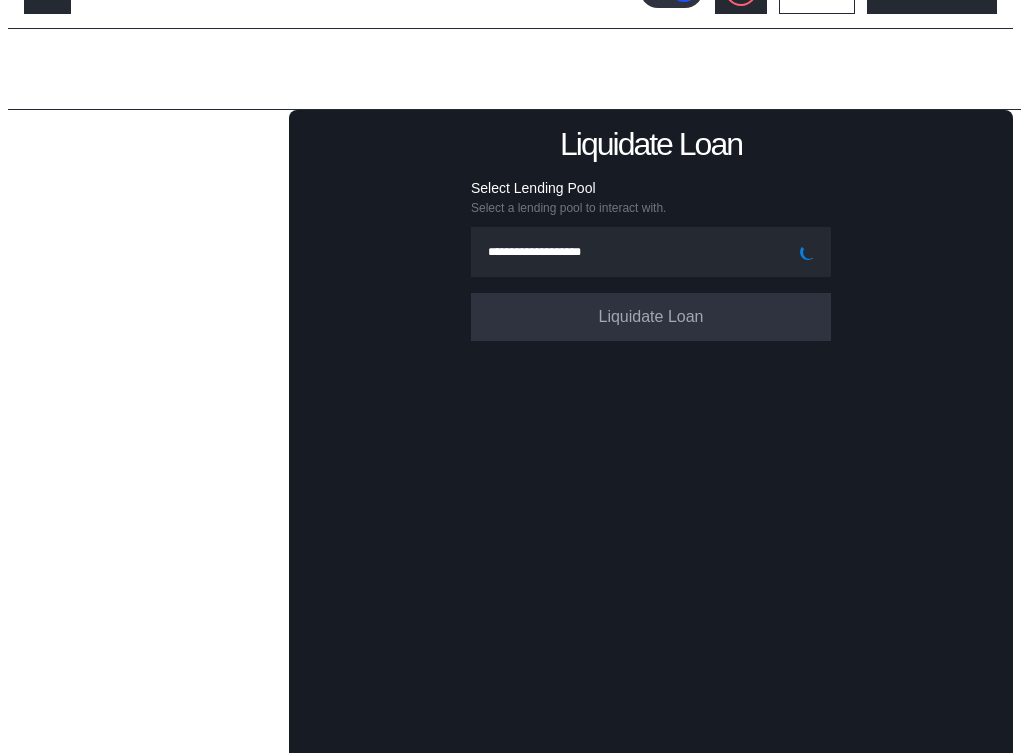 click on "Call Loan" at bounding box center [152, 477] 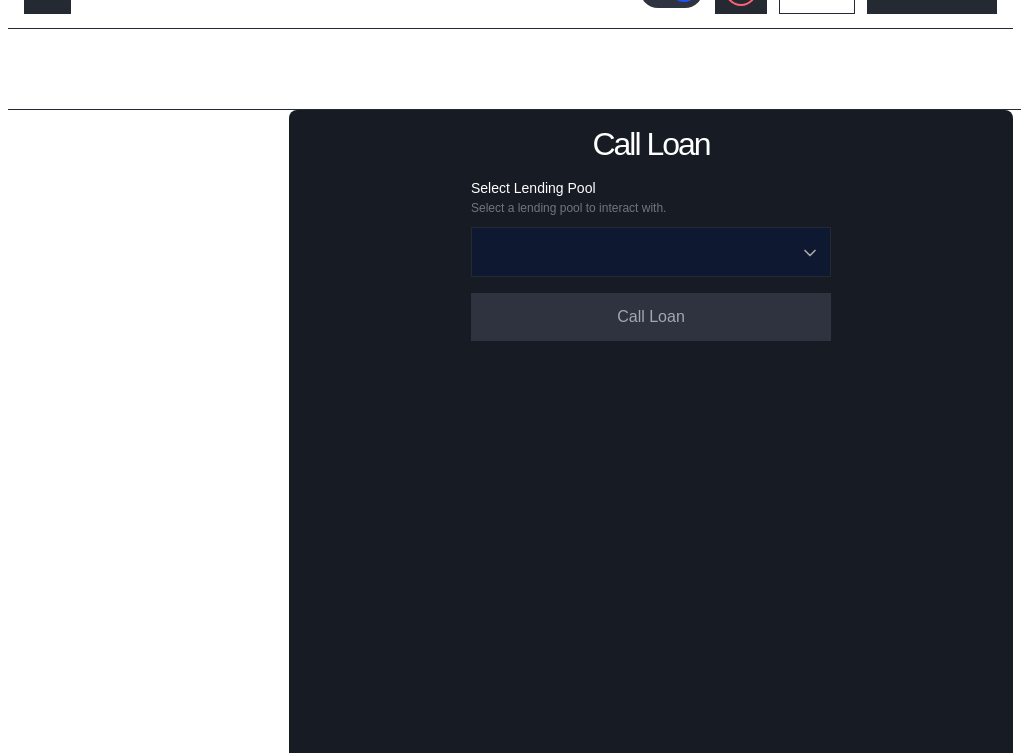 click at bounding box center (640, 252) 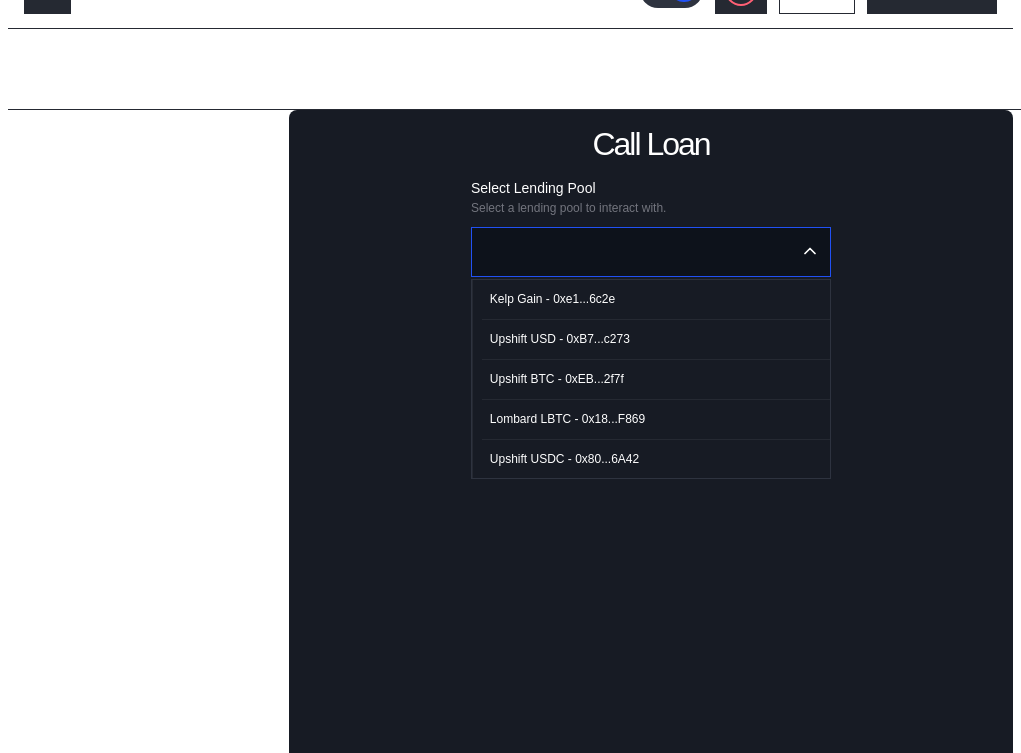 click on "Kelp Gain - 0xe1...6c2e" at bounding box center (552, 299) 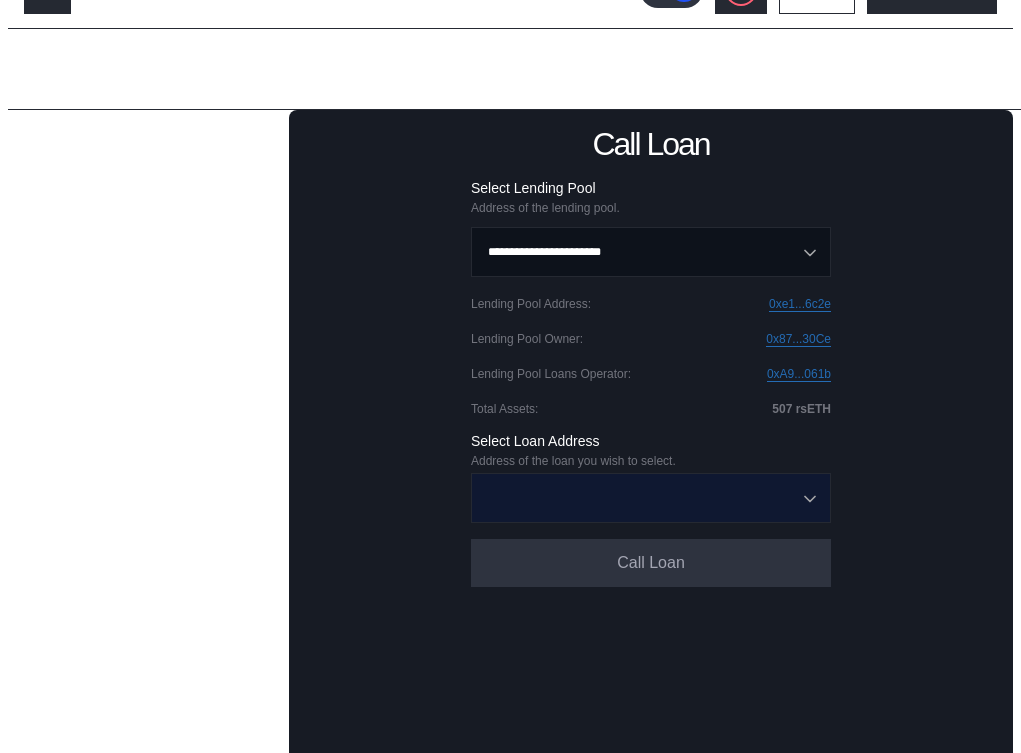 click at bounding box center (640, 498) 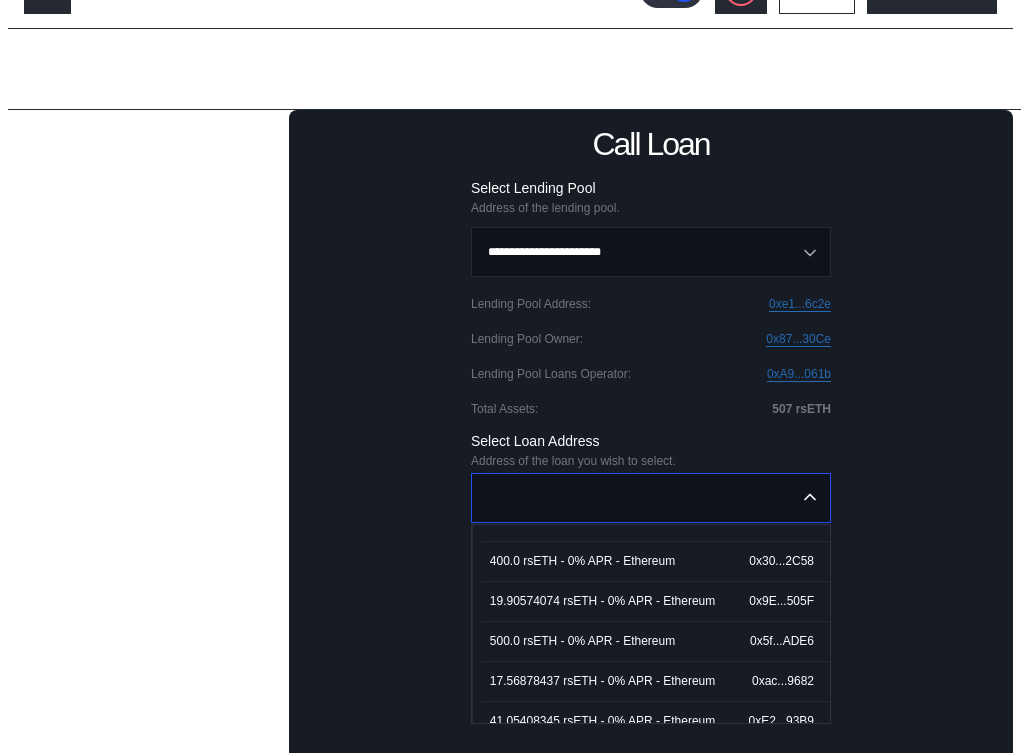 scroll, scrollTop: 3522, scrollLeft: 0, axis: vertical 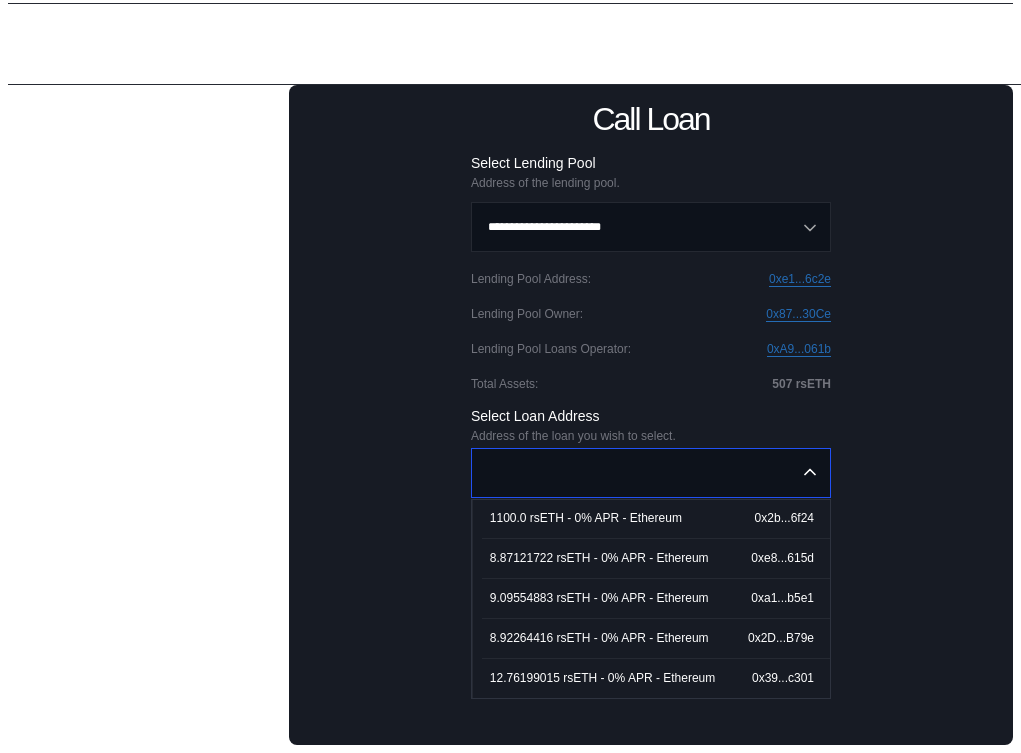 click on "12.76199015 rsETH - 0% APR - Ethereum" at bounding box center (602, 678) 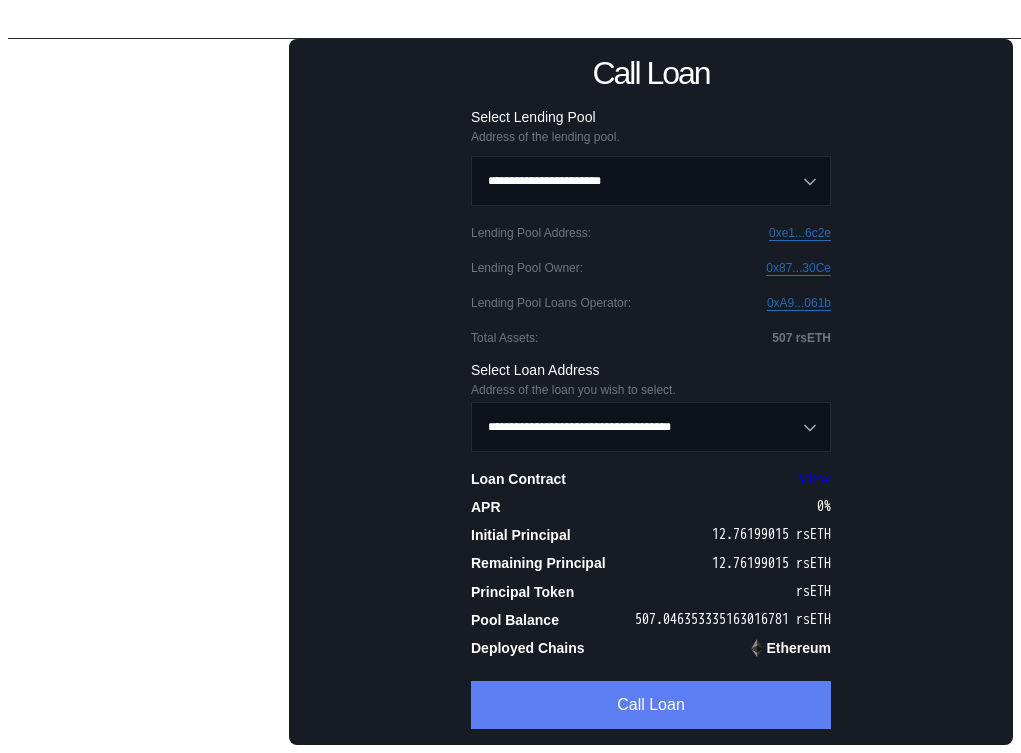 click on "Call Loan" at bounding box center [651, 705] 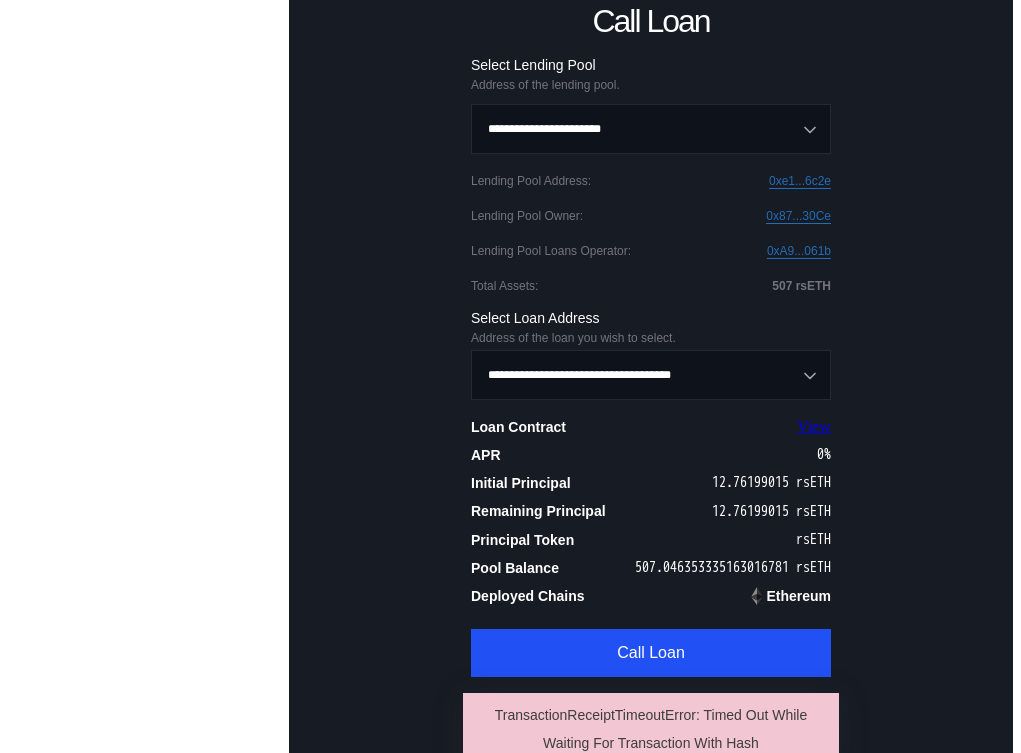 scroll, scrollTop: 251, scrollLeft: 0, axis: vertical 